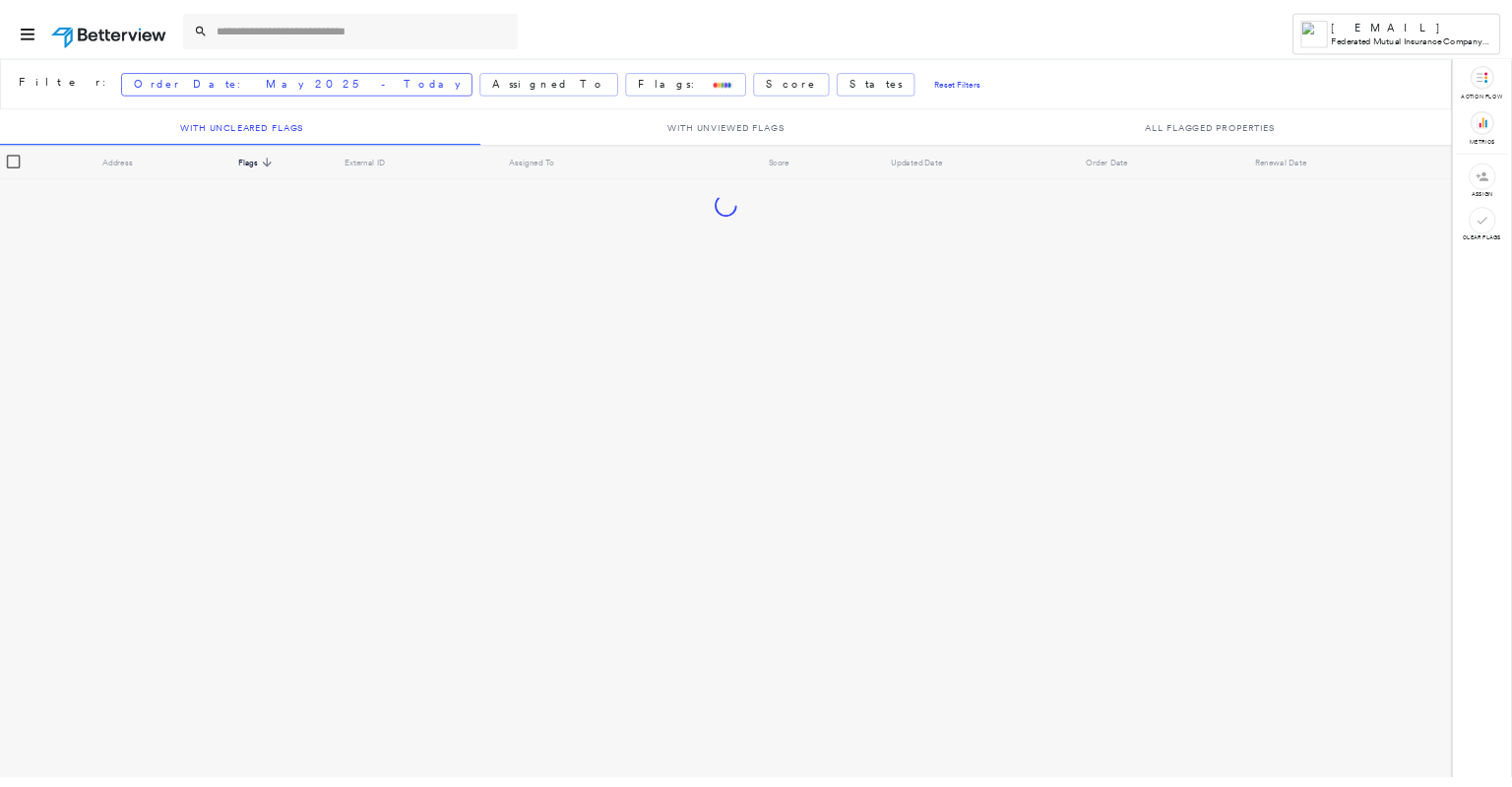 scroll, scrollTop: 0, scrollLeft: 0, axis: both 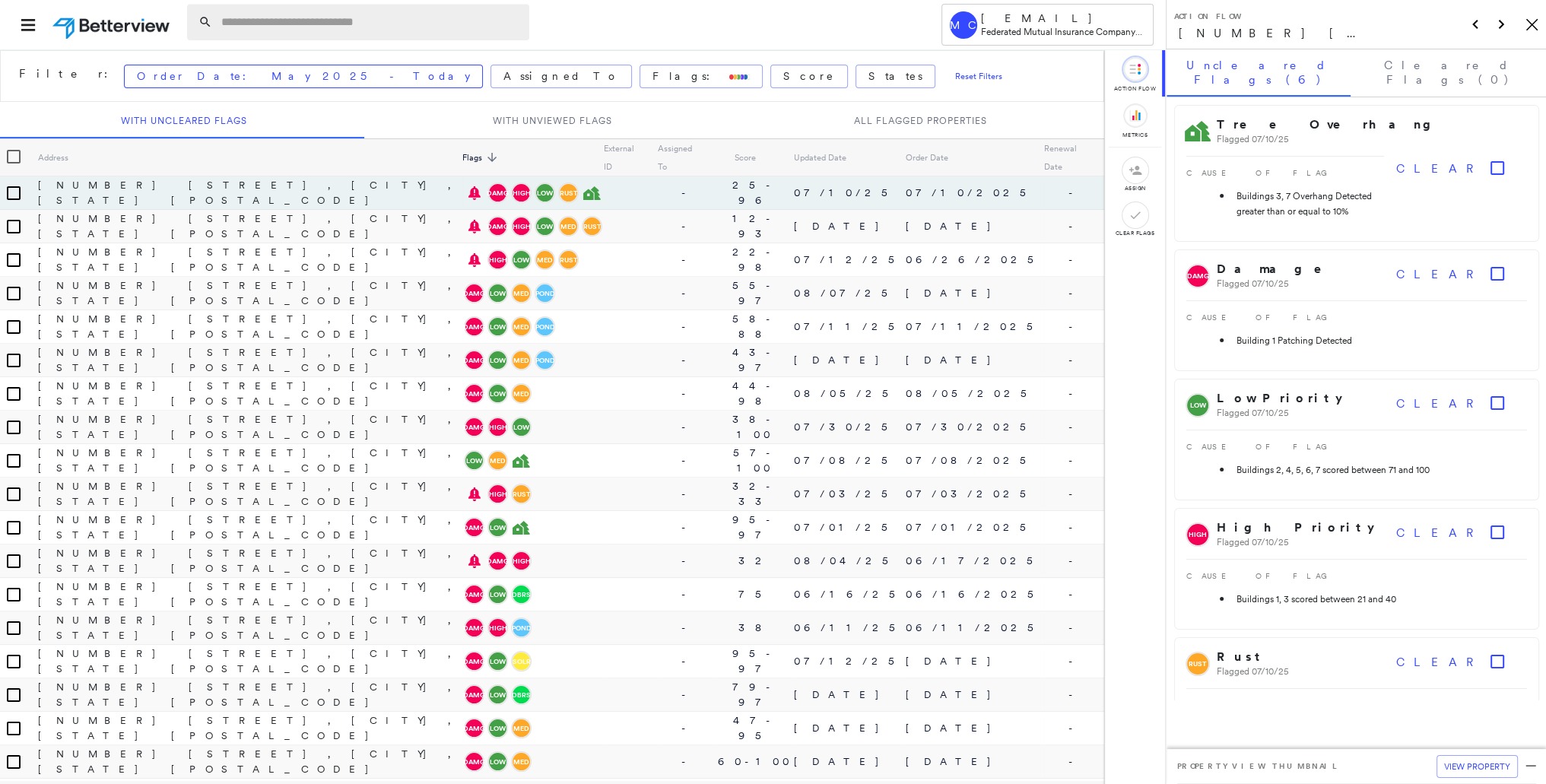 click at bounding box center [370, 22] 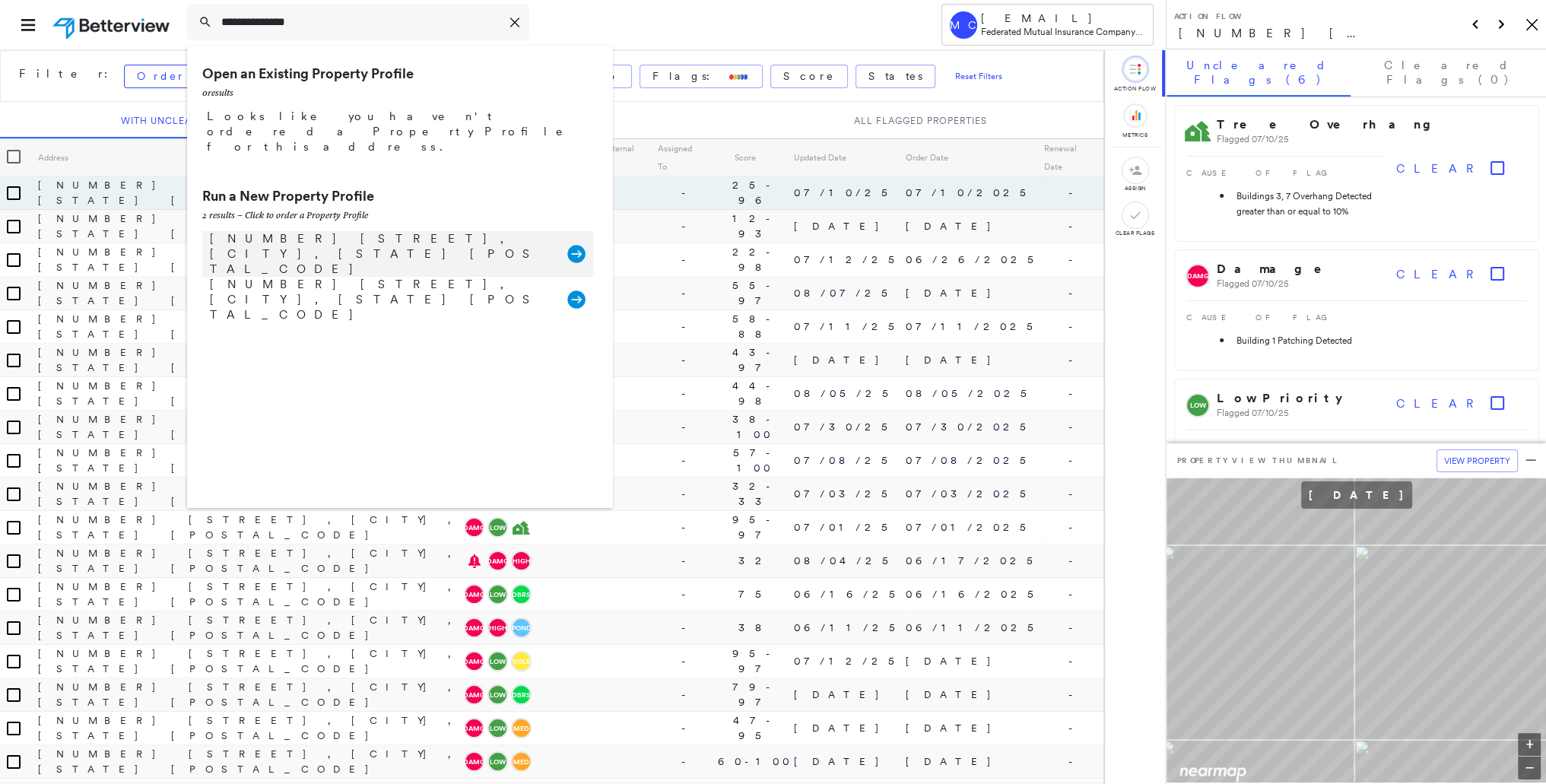 type on "**********" 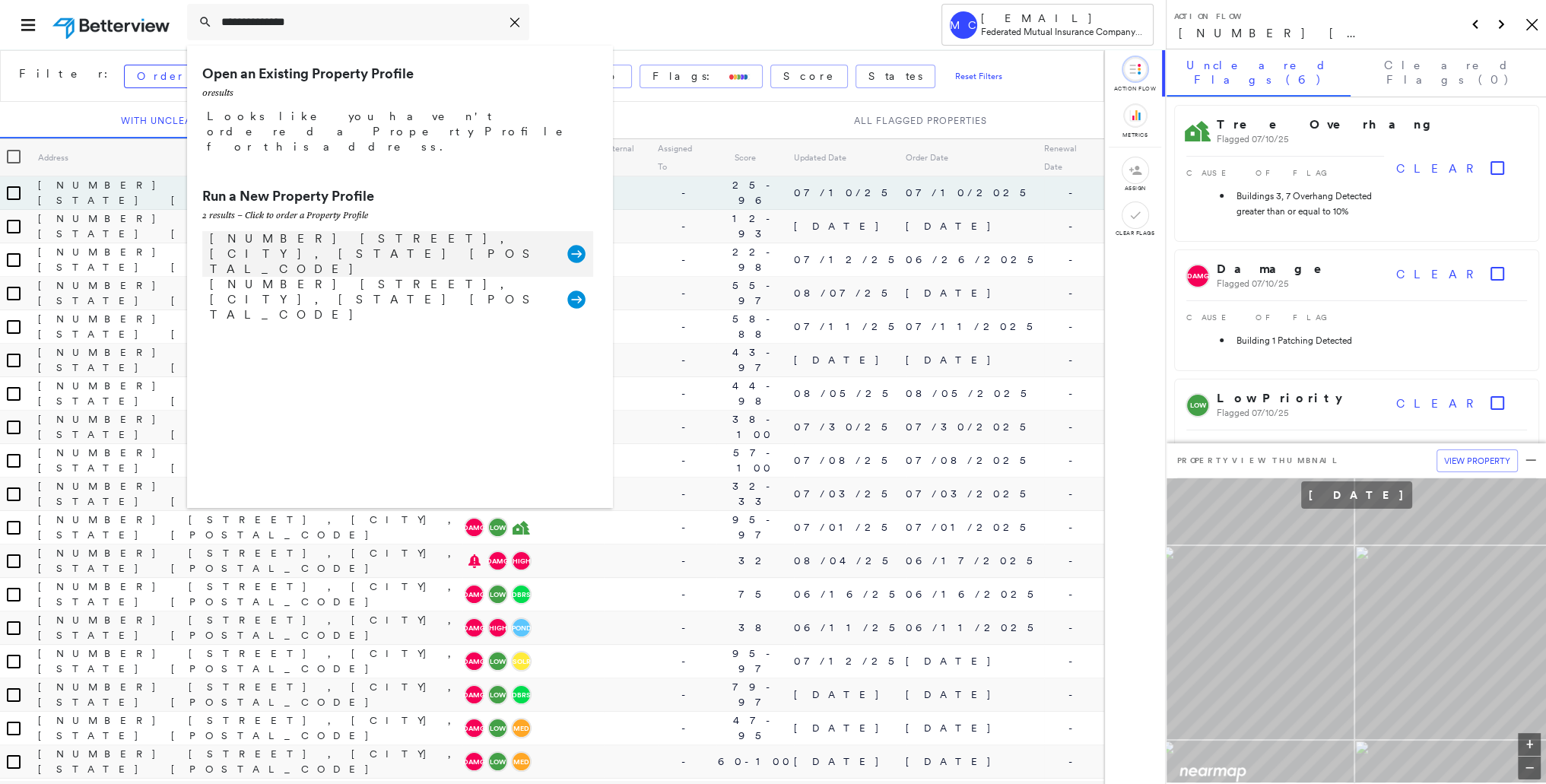 click on "[NUMBER] [STREET], [CITY], [STATE] [POSTAL_CODE]" at bounding box center [381, 254] 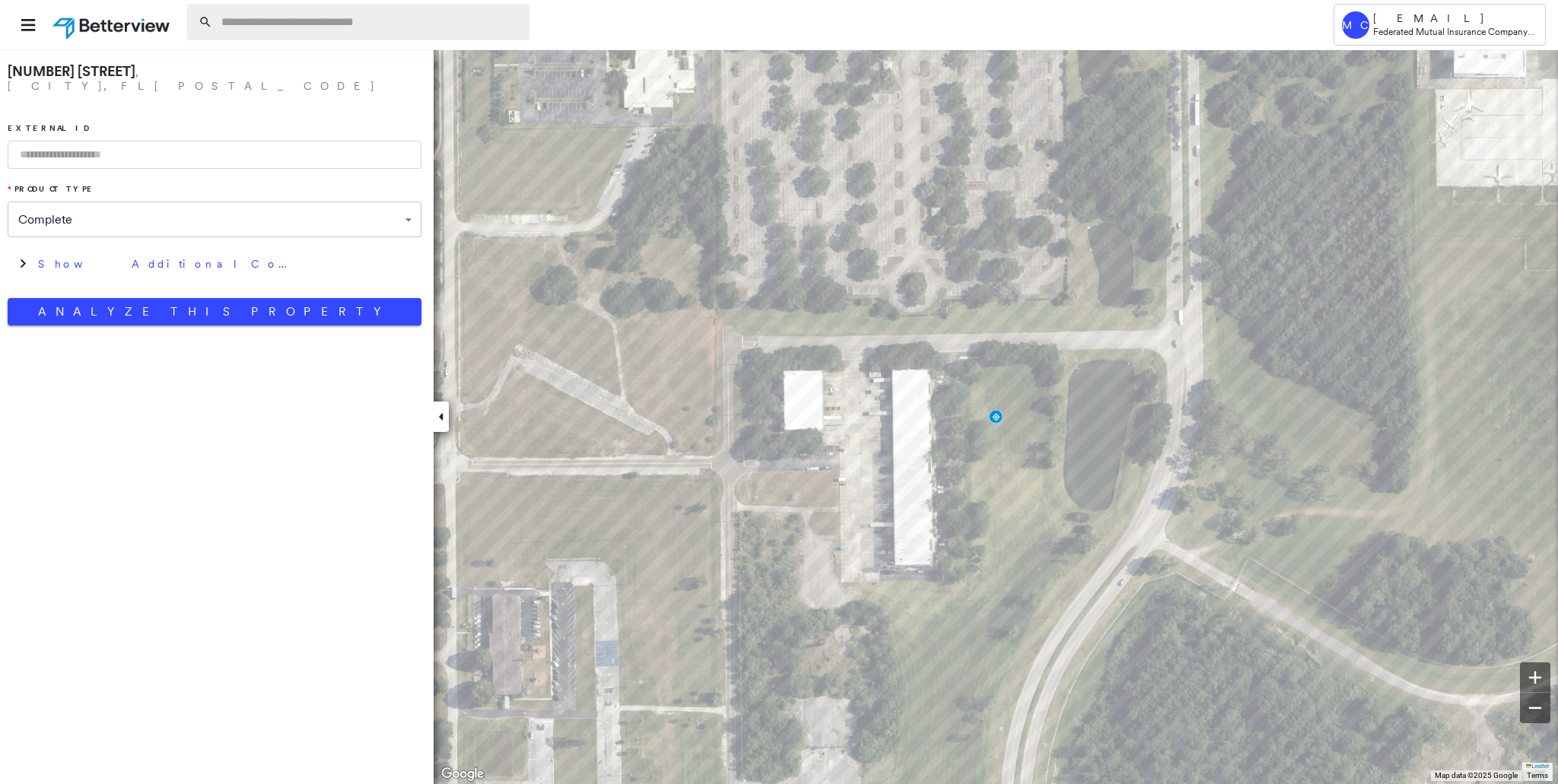 click at bounding box center (370, 22) 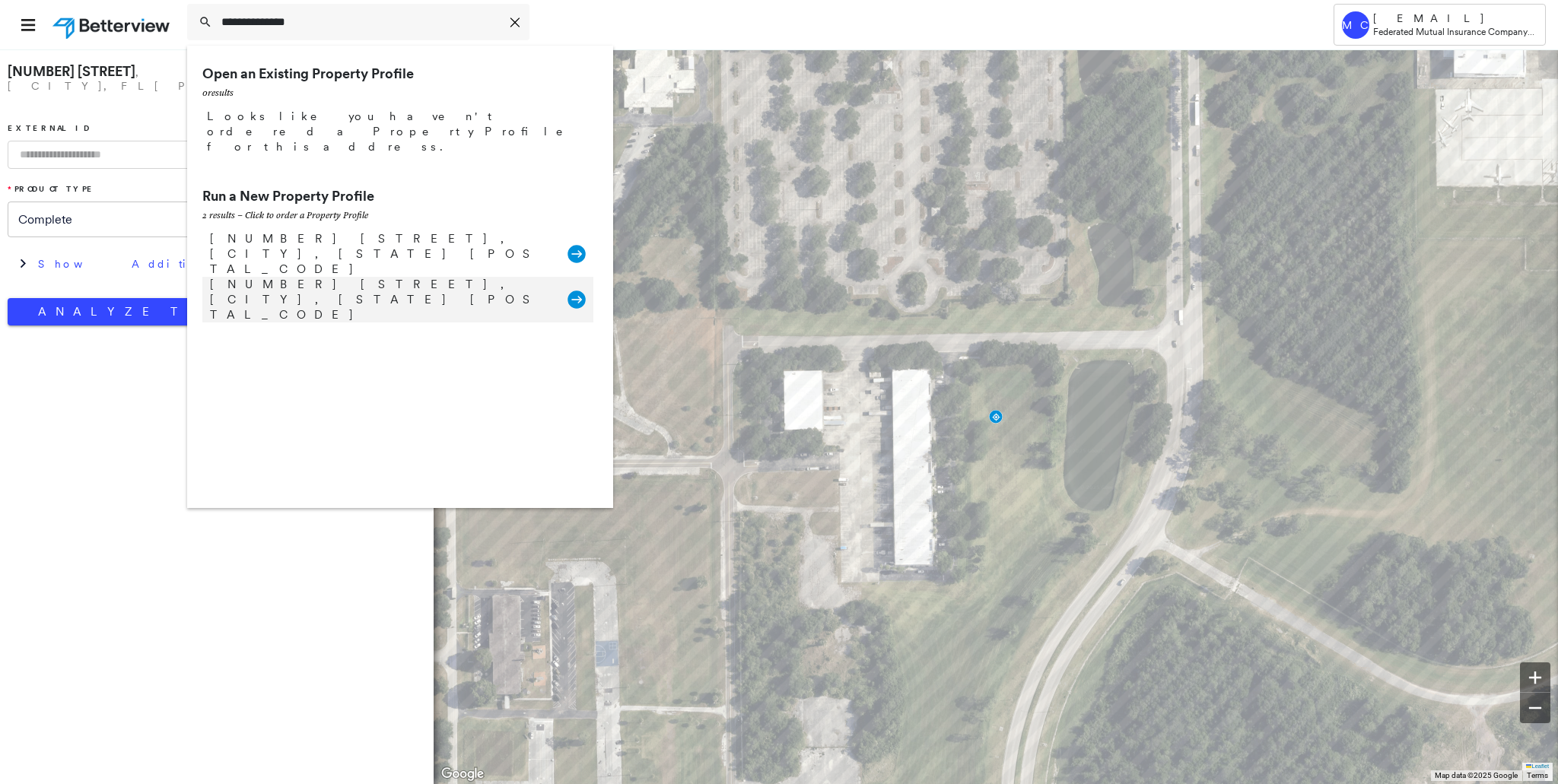 type on "**********" 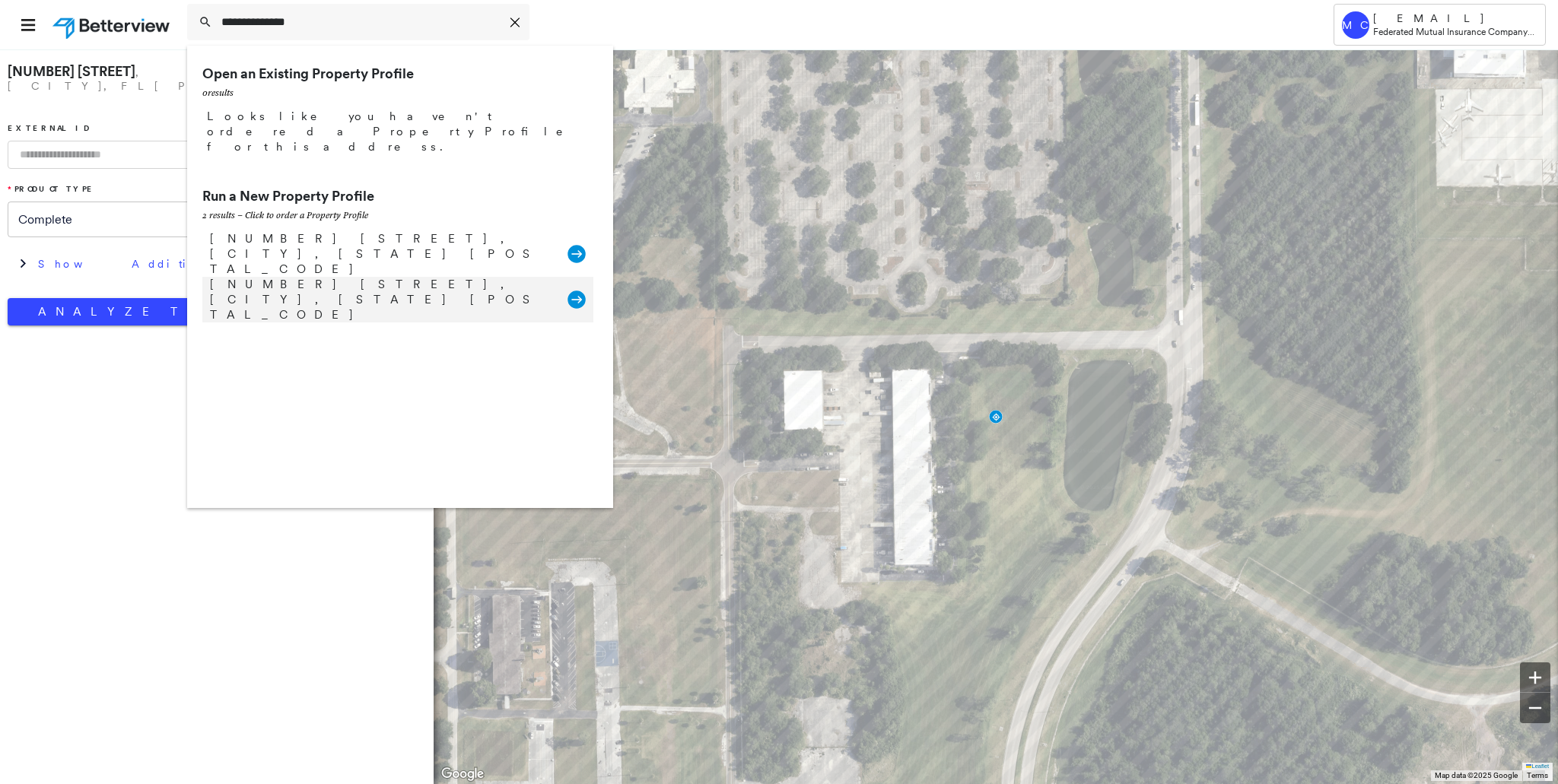 click on "[NUMBER] [STREET], [CITY], [STATE] [POSTAL_CODE]" at bounding box center (381, 300) 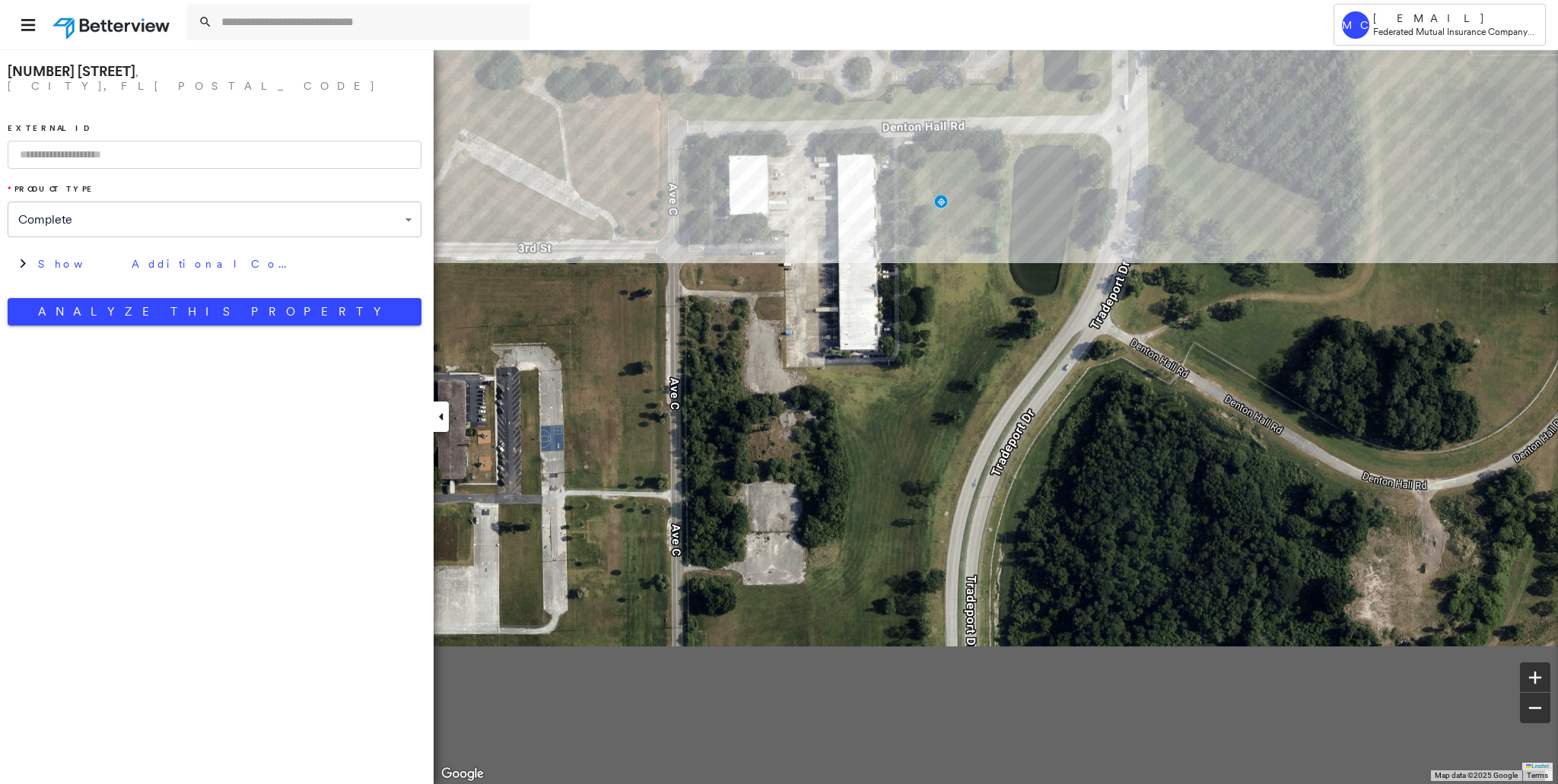 click on "**********" at bounding box center (779, 416) 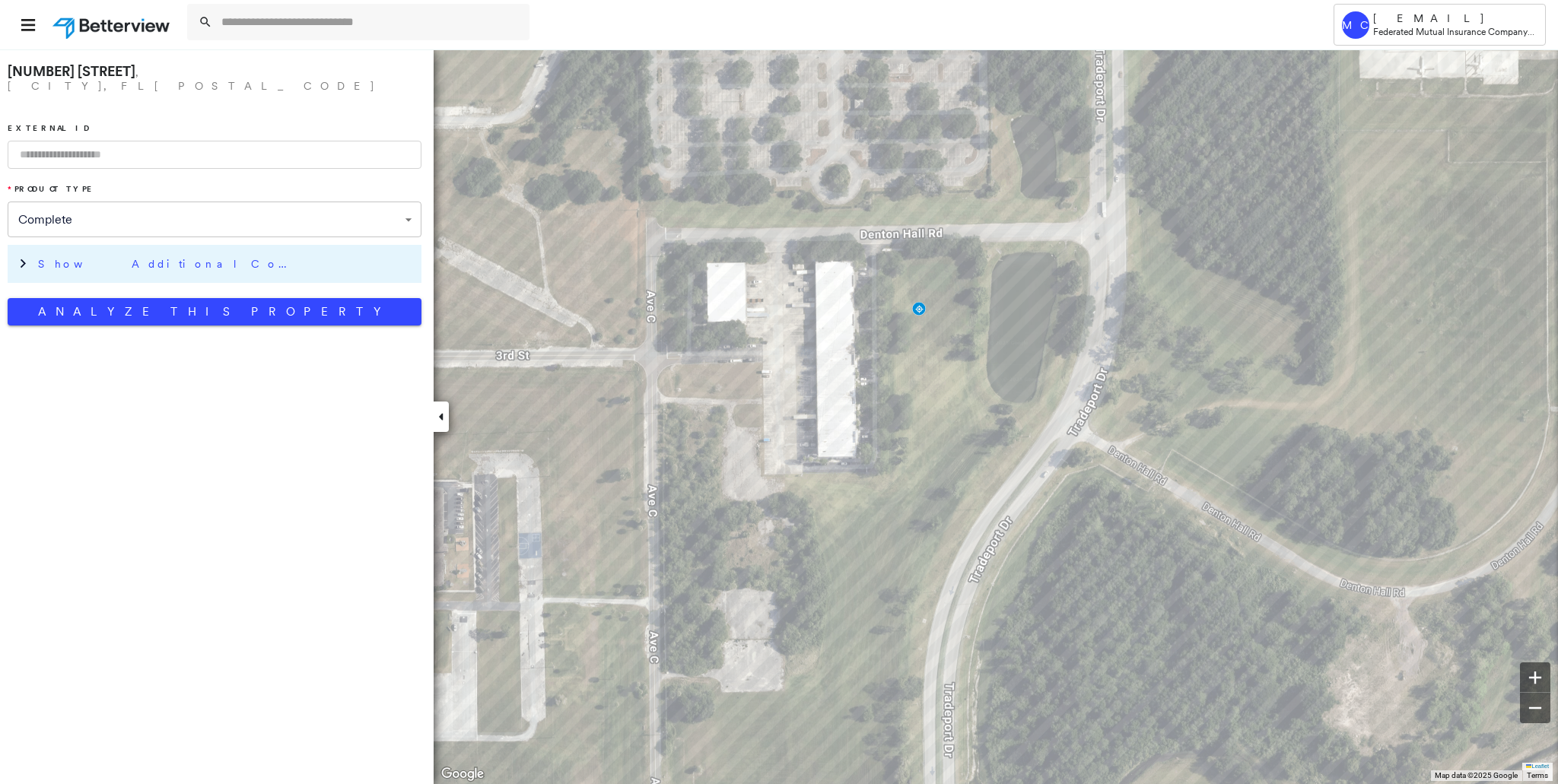 click on "Show Additional Company Data" at bounding box center (167, 264) 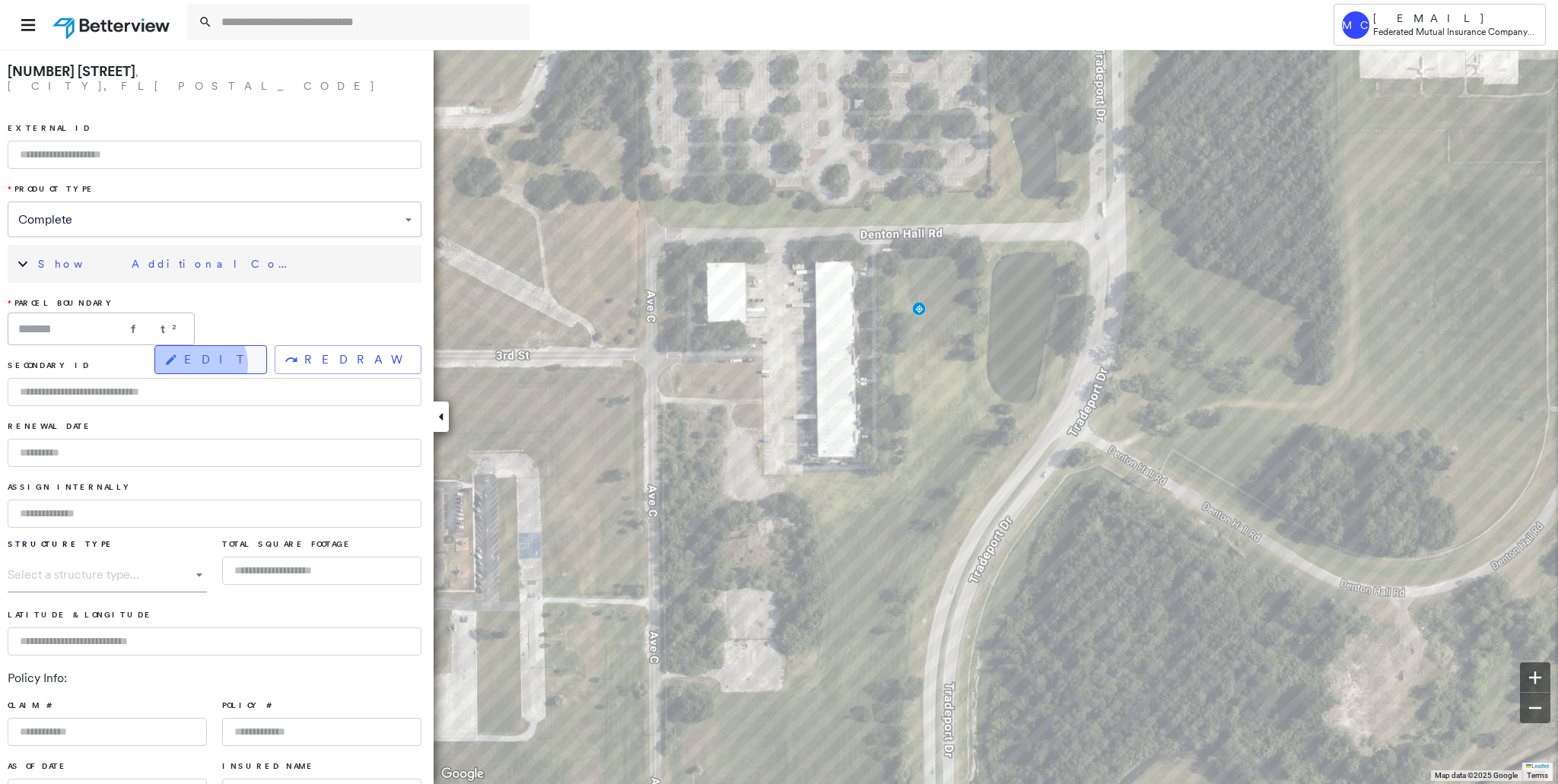 click on "EDIT" at bounding box center [219, 360] 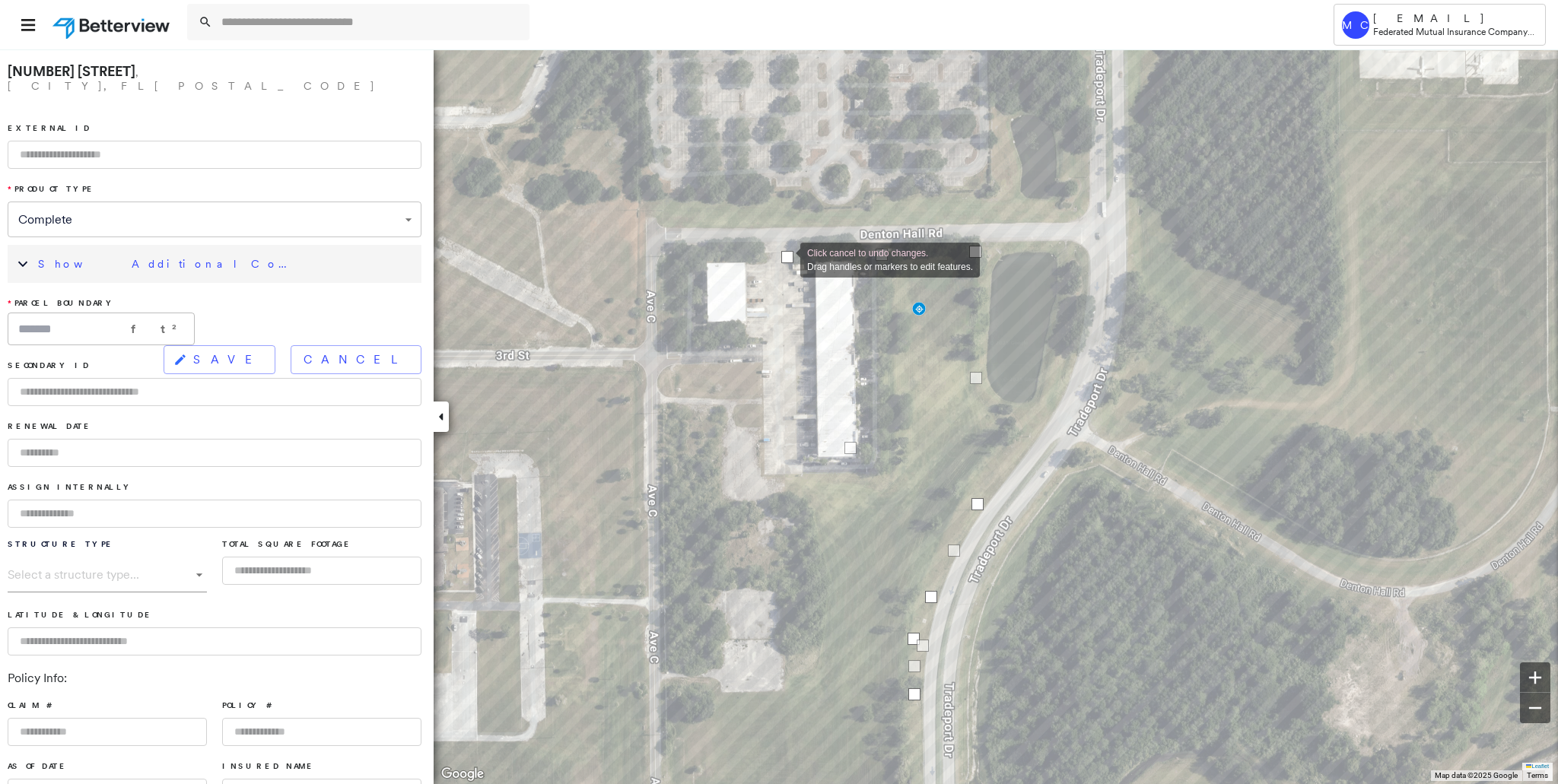 drag, startPoint x: 908, startPoint y: 254, endPoint x: 785, endPoint y: 259, distance: 123.10158 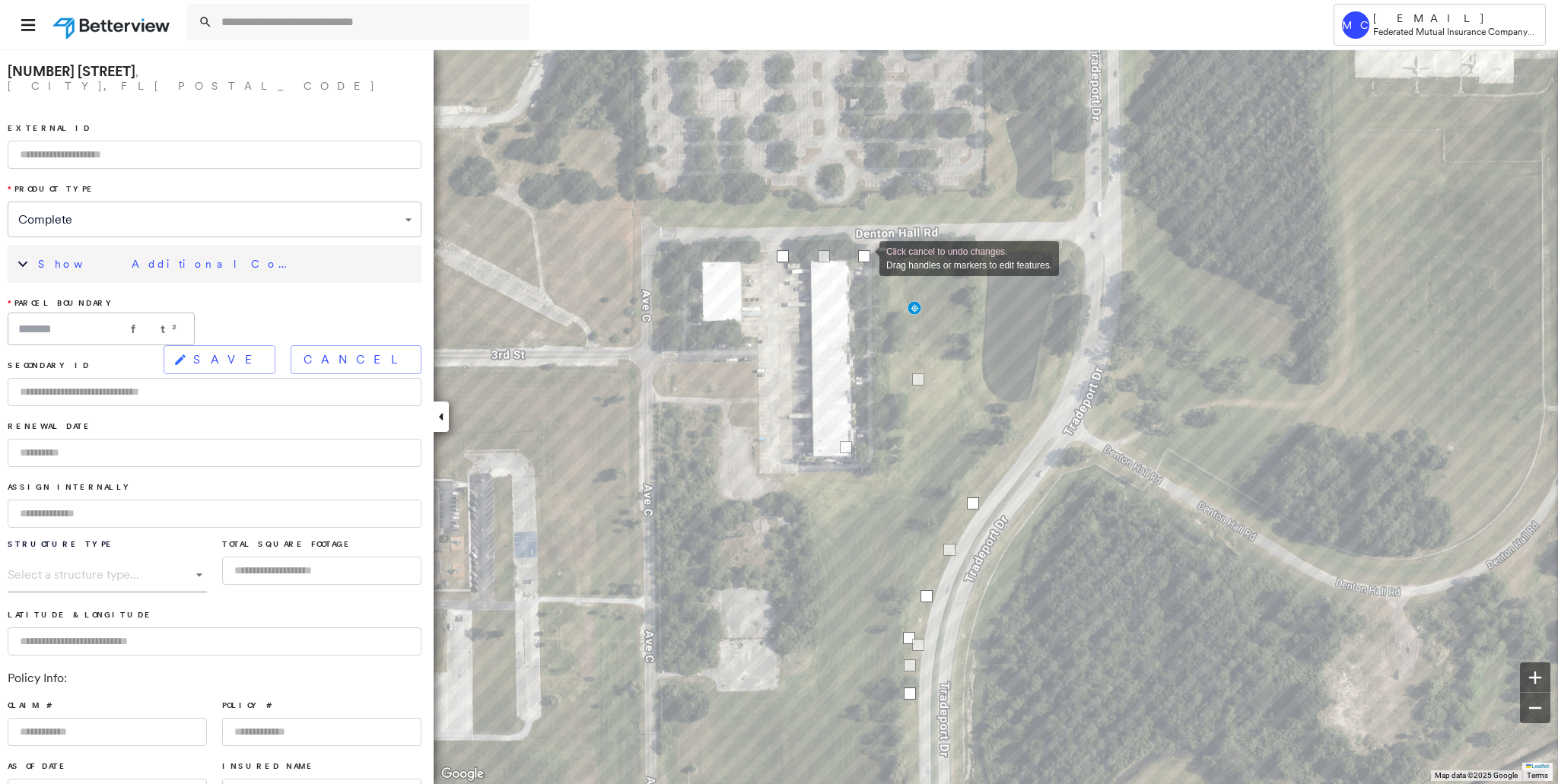 drag, startPoint x: 971, startPoint y: 252, endPoint x: 864, endPoint y: 257, distance: 107.1168 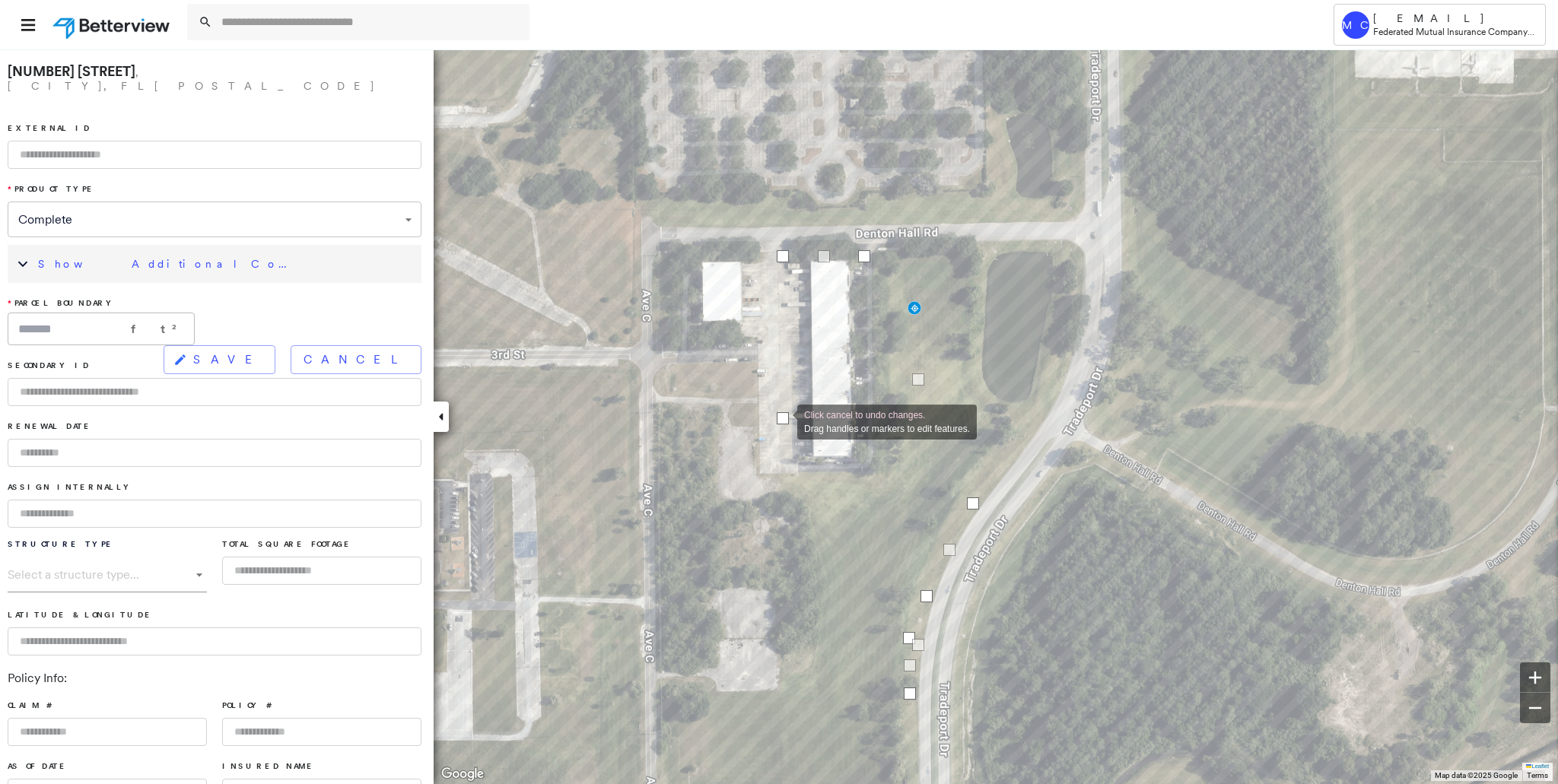drag, startPoint x: 845, startPoint y: 449, endPoint x: 782, endPoint y: 421, distance: 68.942 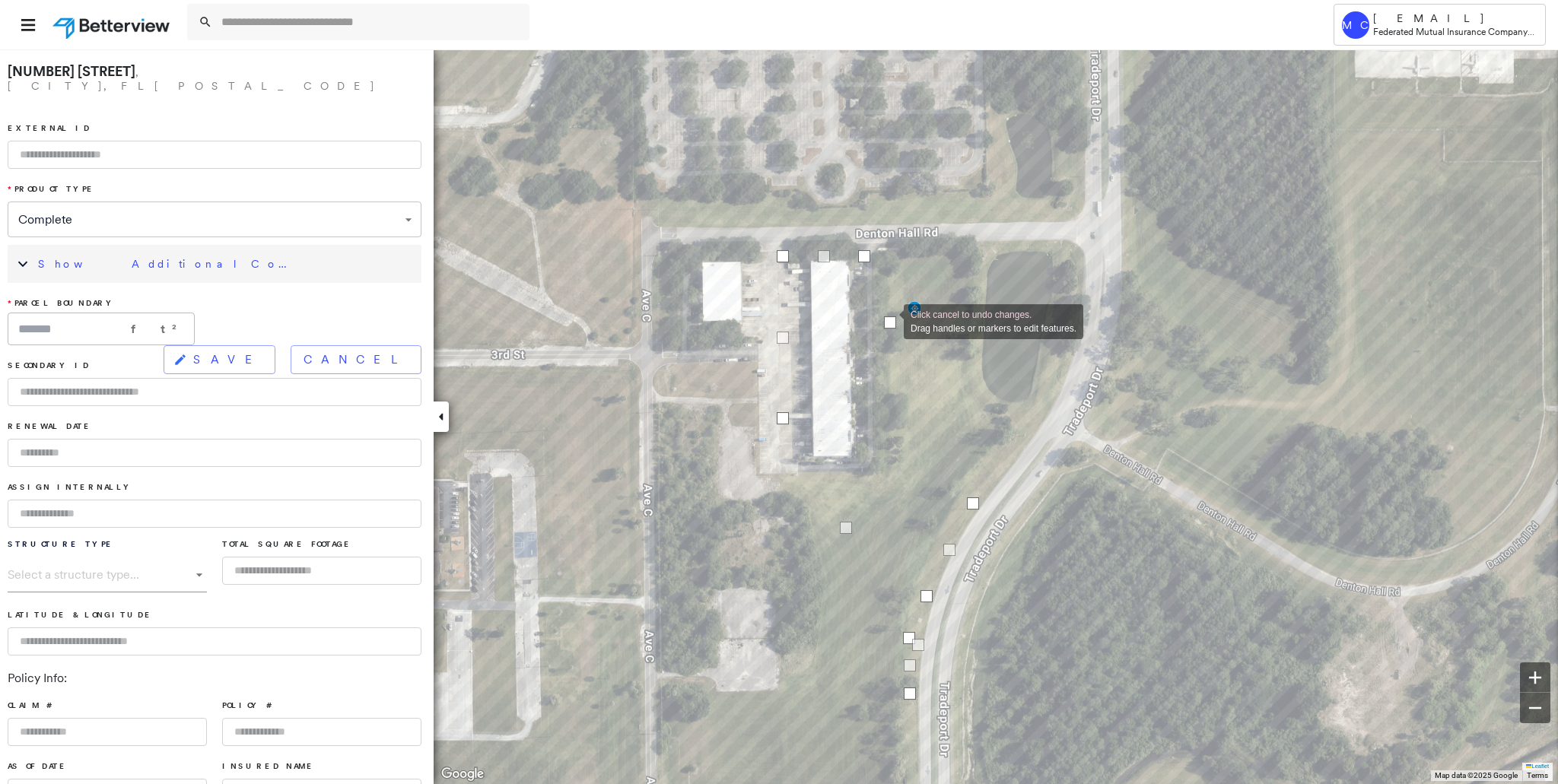 drag, startPoint x: 917, startPoint y: 377, endPoint x: 889, endPoint y: 320, distance: 63.505905 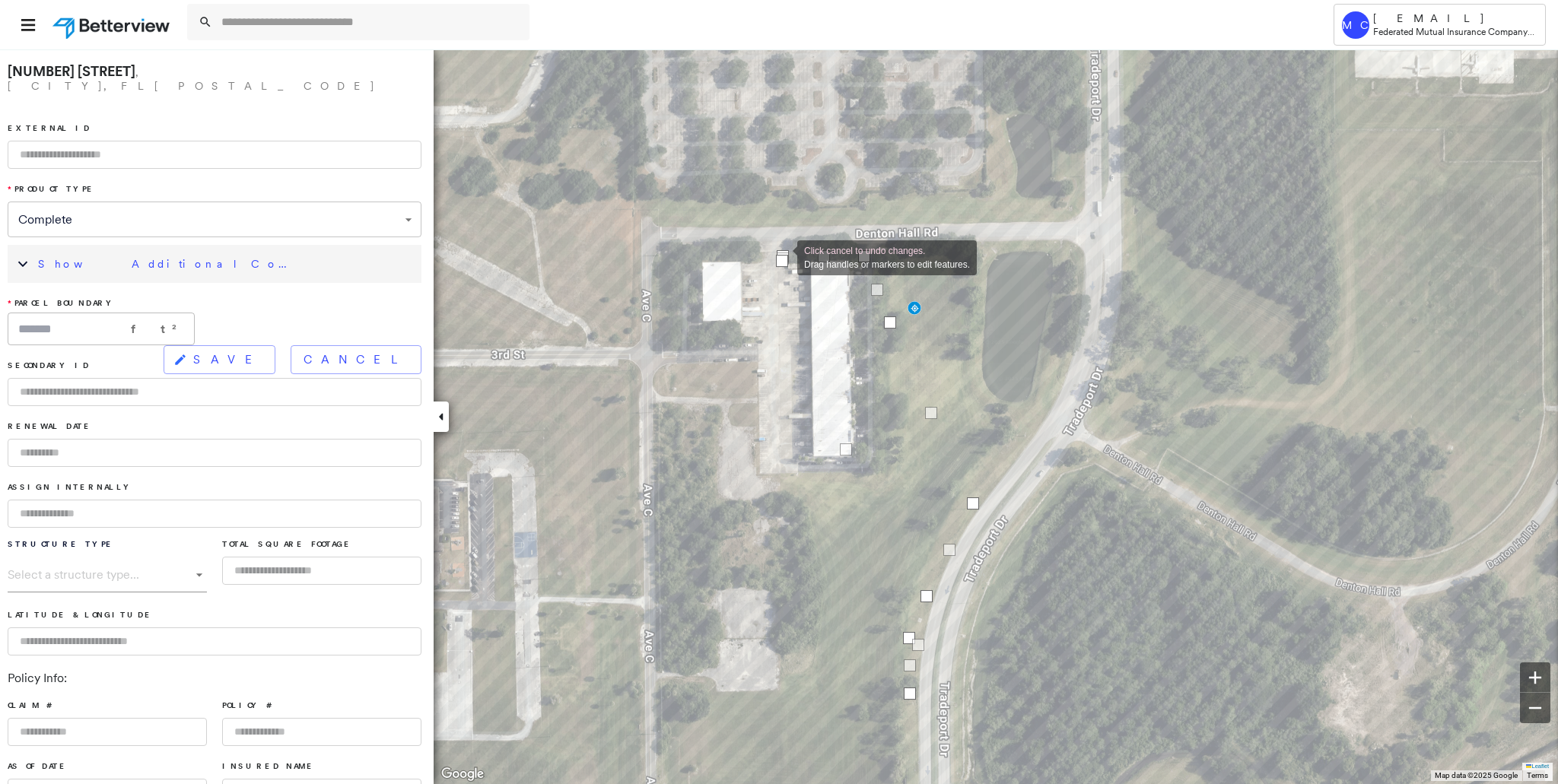drag, startPoint x: 783, startPoint y: 414, endPoint x: 782, endPoint y: 256, distance: 158.00316 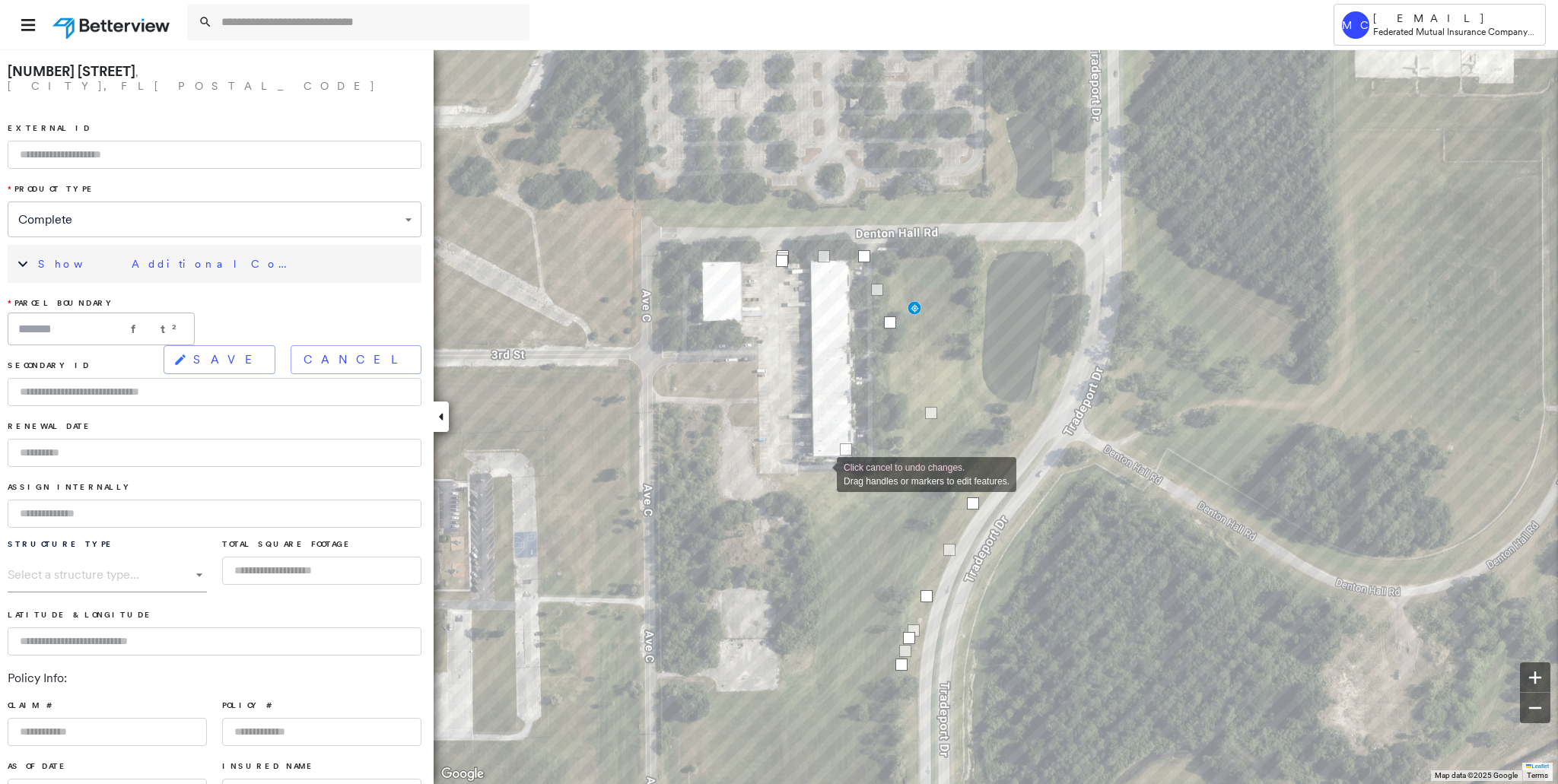 click on "Click cancel to undo changes. Drag handles or markers to edit features." at bounding box center [-81, -60] 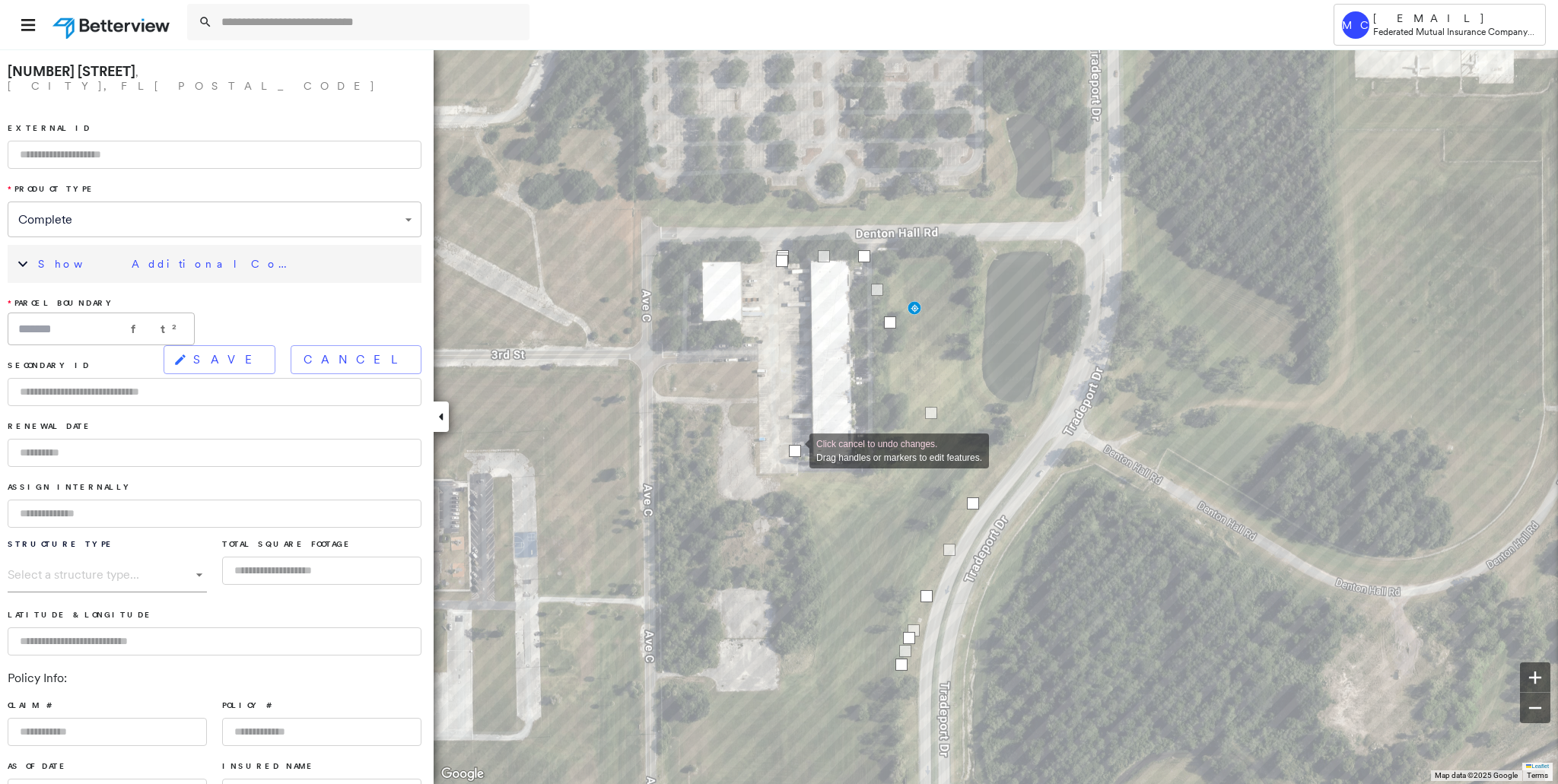 drag, startPoint x: 845, startPoint y: 448, endPoint x: 794, endPoint y: 449, distance: 51.0098 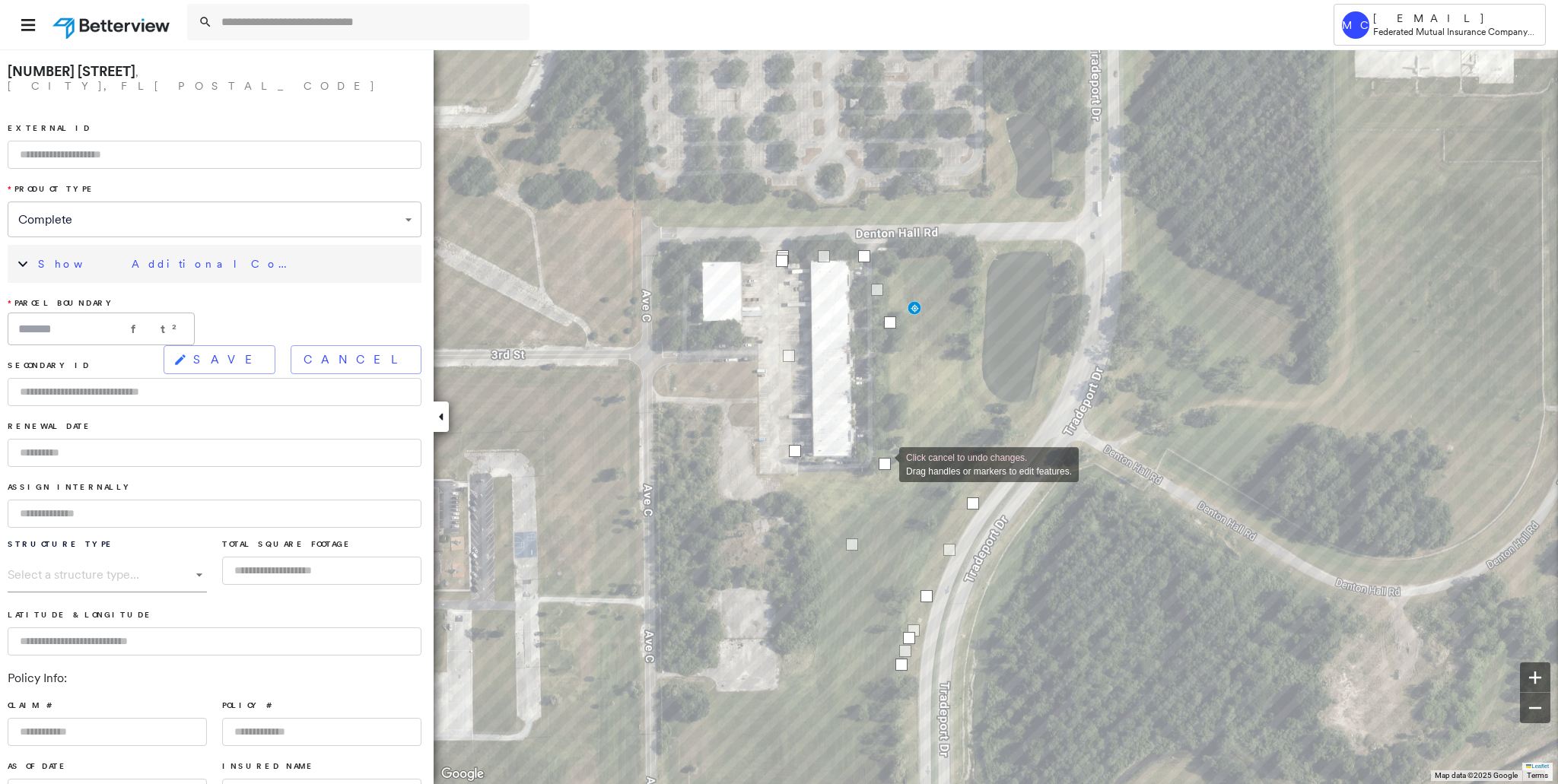 drag, startPoint x: 930, startPoint y: 412, endPoint x: 884, endPoint y: 463, distance: 68.68042 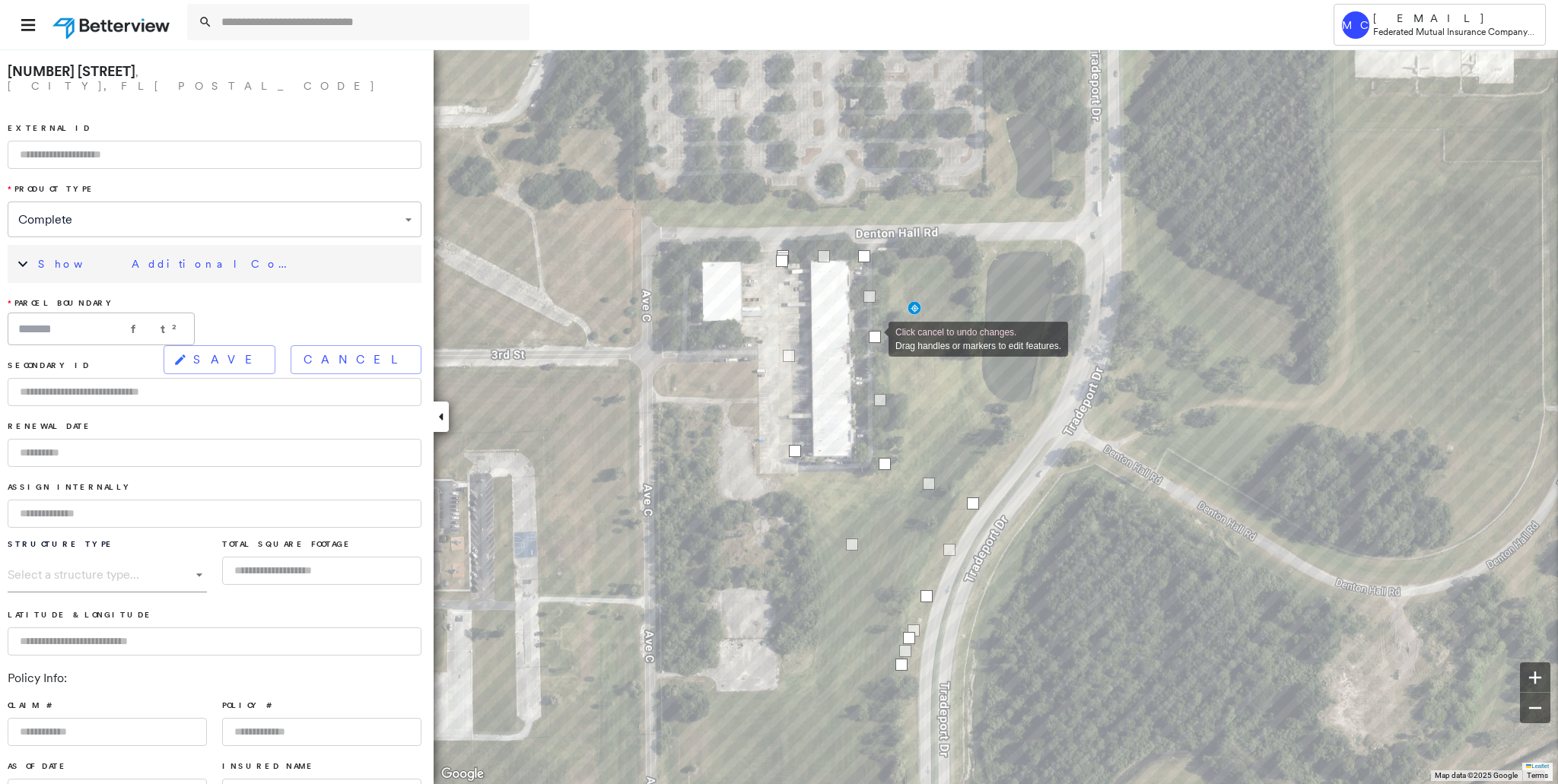 drag, startPoint x: 889, startPoint y: 323, endPoint x: 873, endPoint y: 338, distance: 21.93171 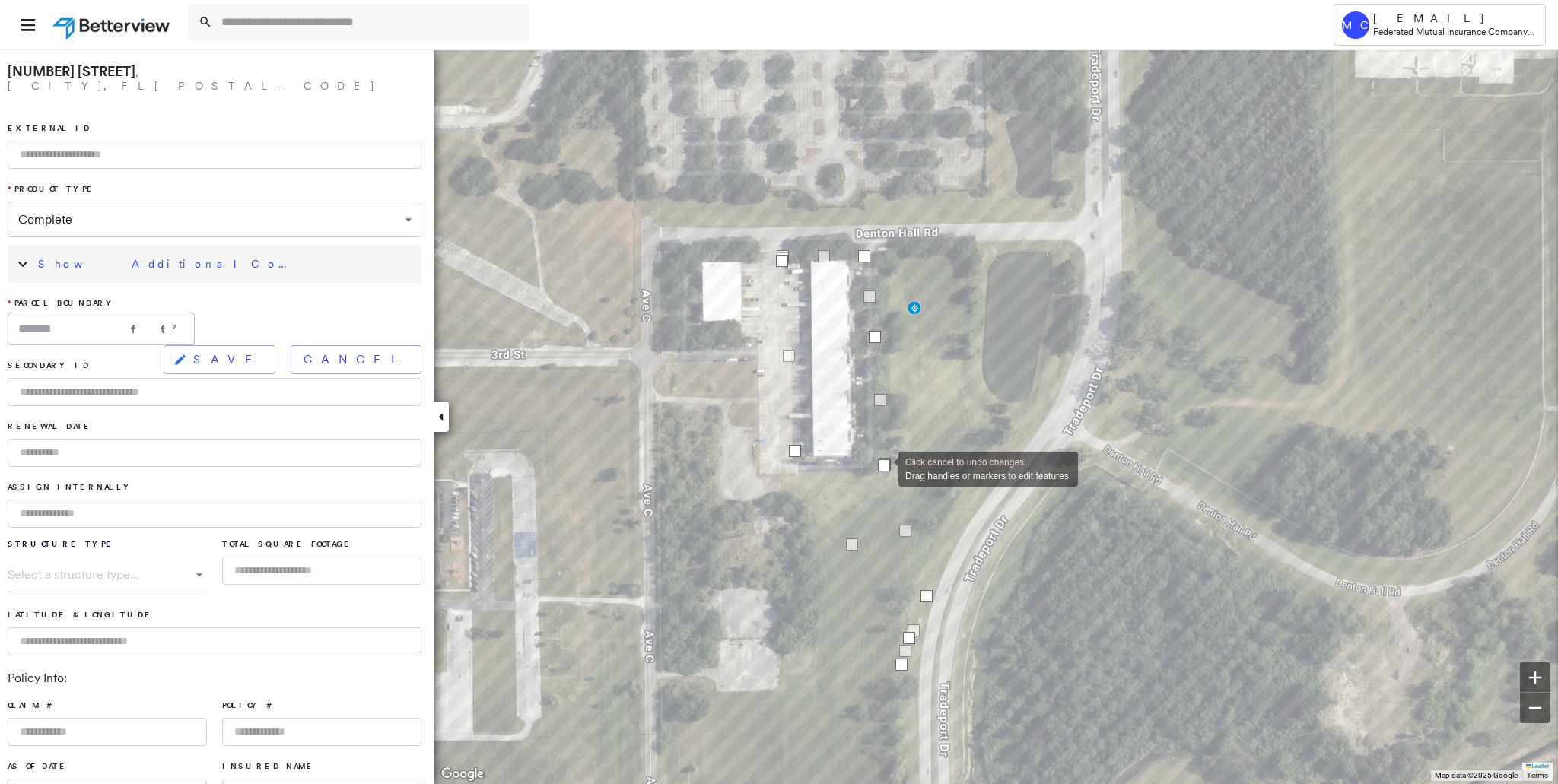 drag, startPoint x: 972, startPoint y: 506, endPoint x: 883, endPoint y: 468, distance: 96.773 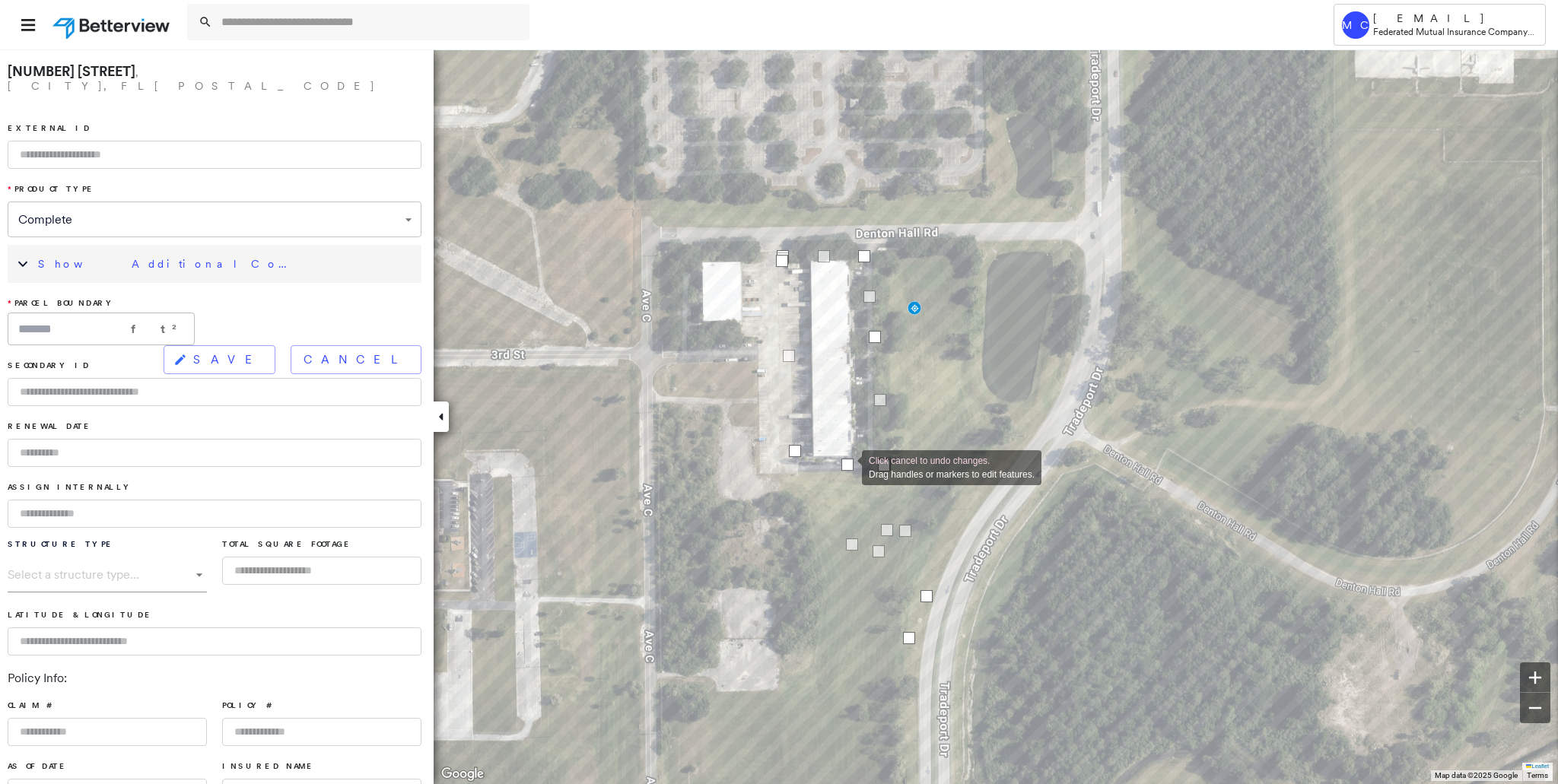 drag, startPoint x: 901, startPoint y: 665, endPoint x: 847, endPoint y: 466, distance: 206.19651 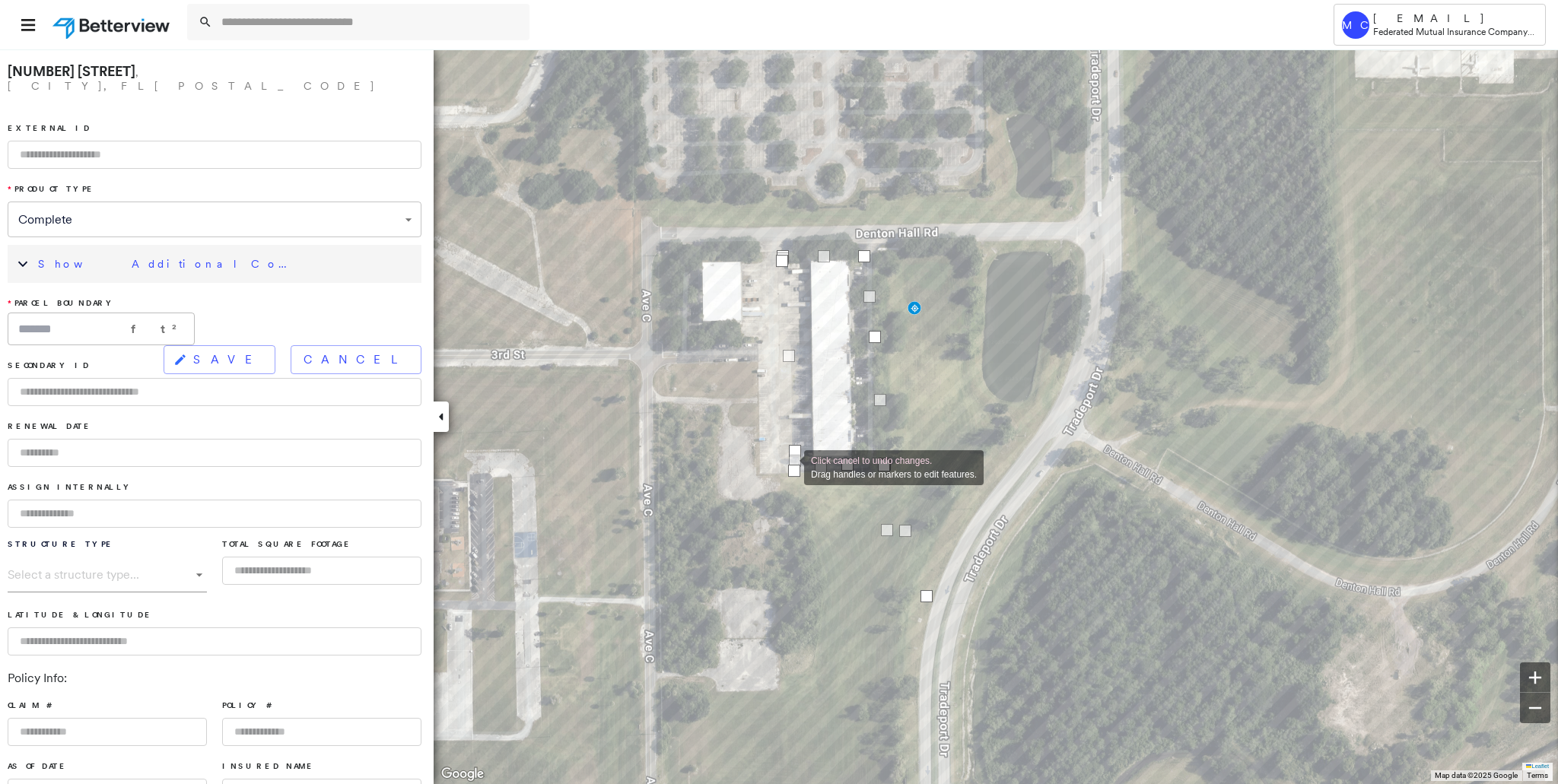 drag, startPoint x: 904, startPoint y: 633, endPoint x: 851, endPoint y: 507, distance: 136.6931 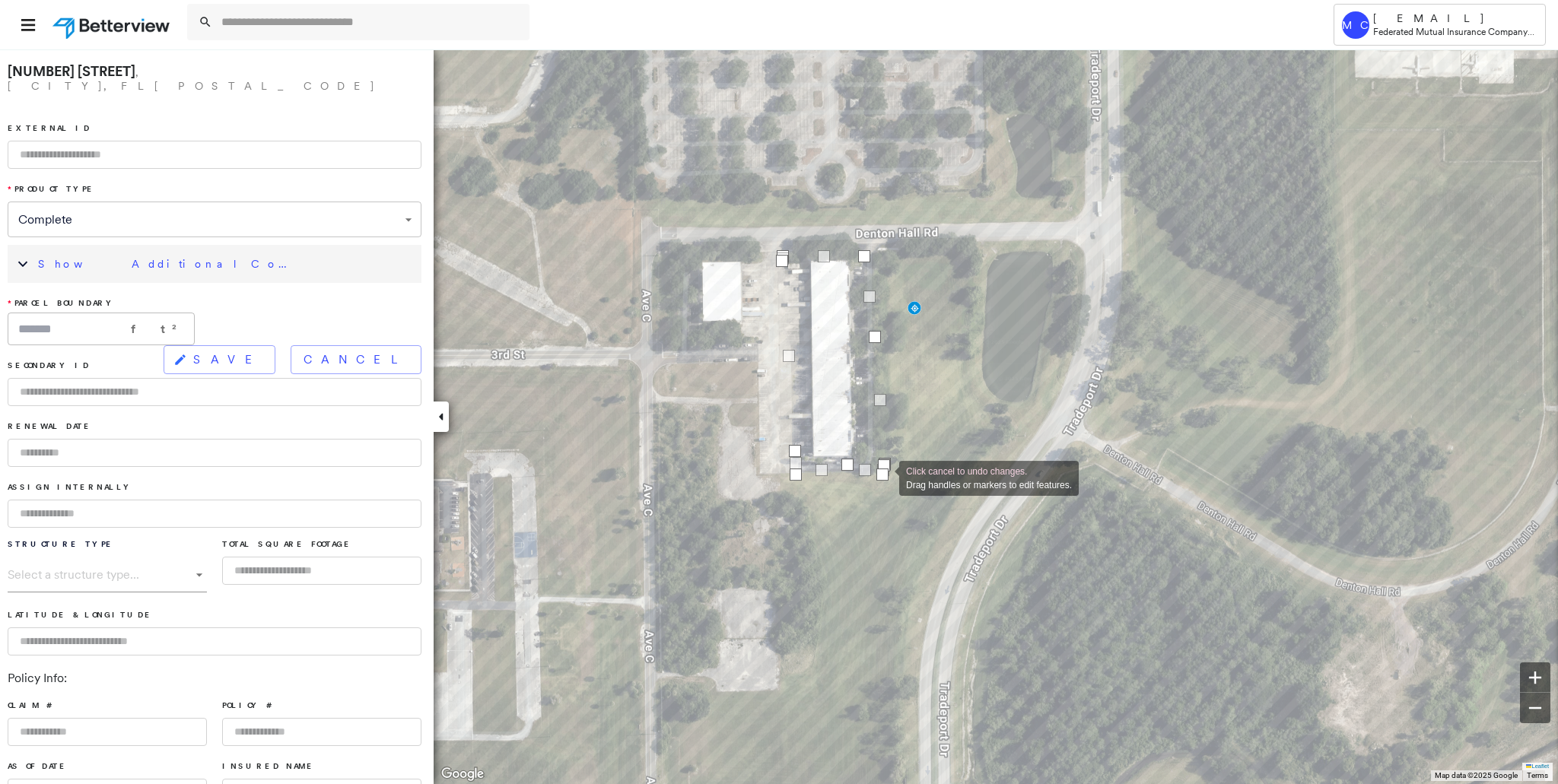 drag, startPoint x: 928, startPoint y: 598, endPoint x: 884, endPoint y: 477, distance: 128.7517 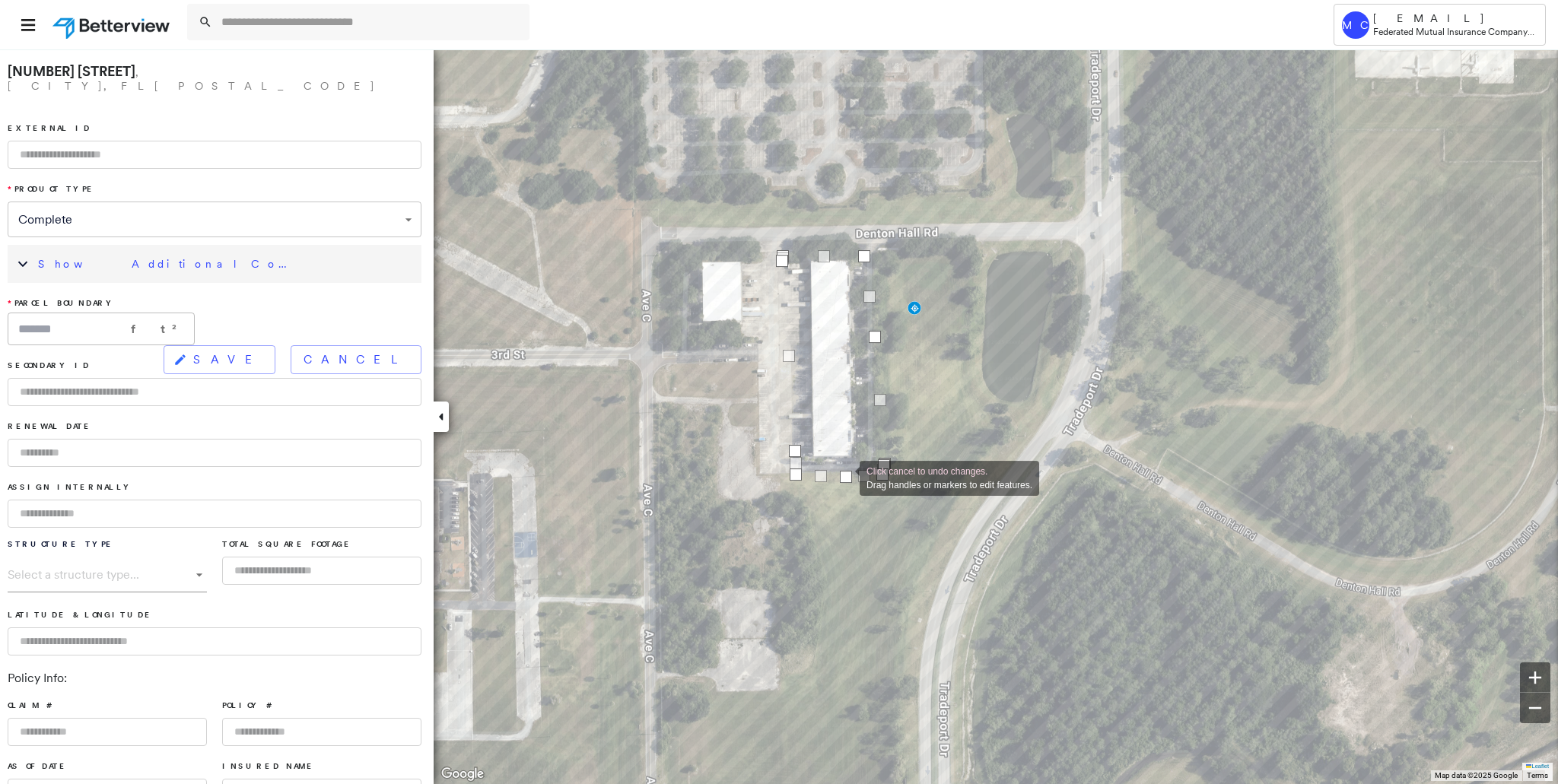 drag, startPoint x: 846, startPoint y: 465, endPoint x: 844, endPoint y: 477, distance: 12.165525 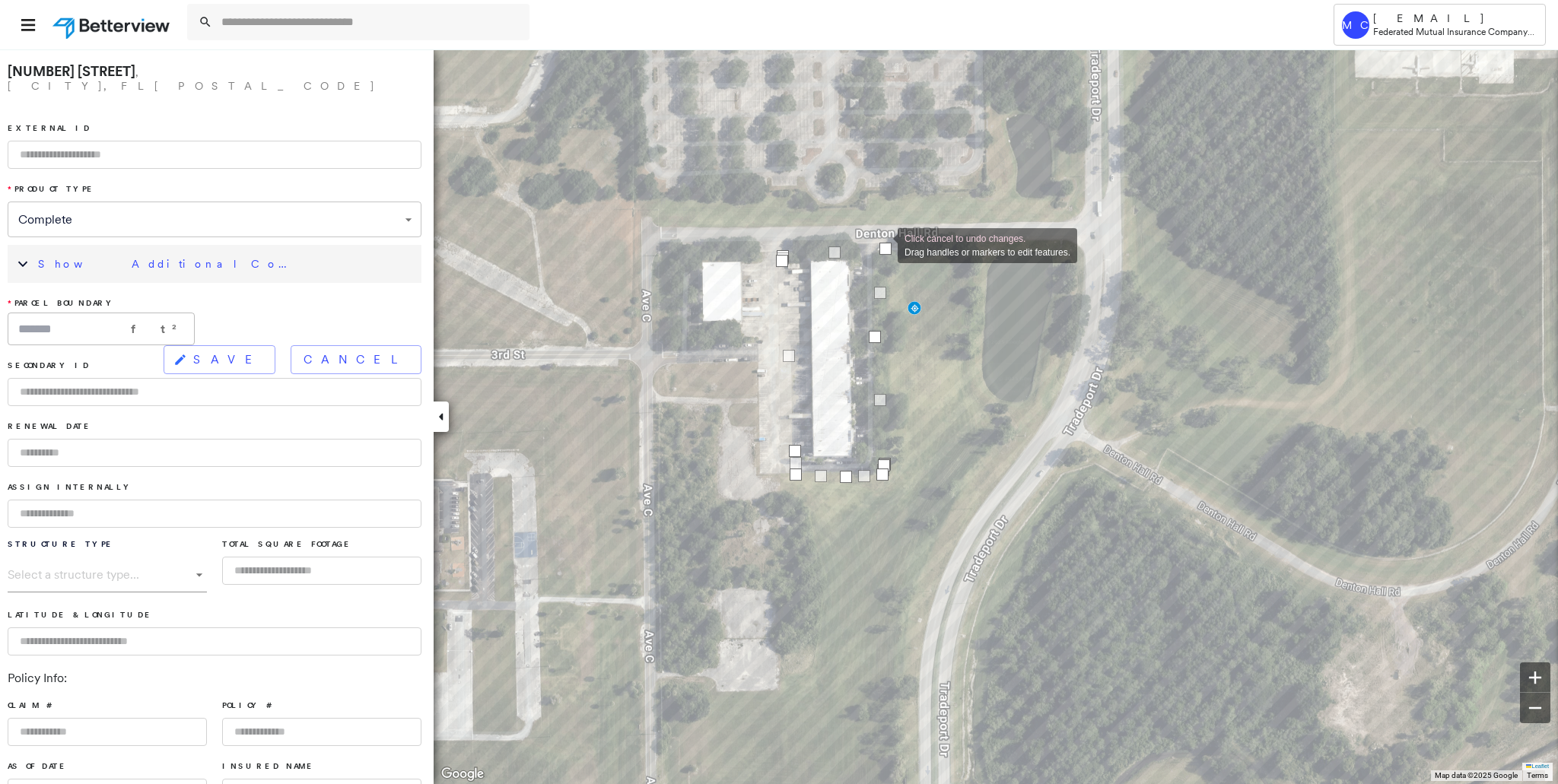 drag, startPoint x: 861, startPoint y: 252, endPoint x: 882, endPoint y: 244, distance: 22.472205 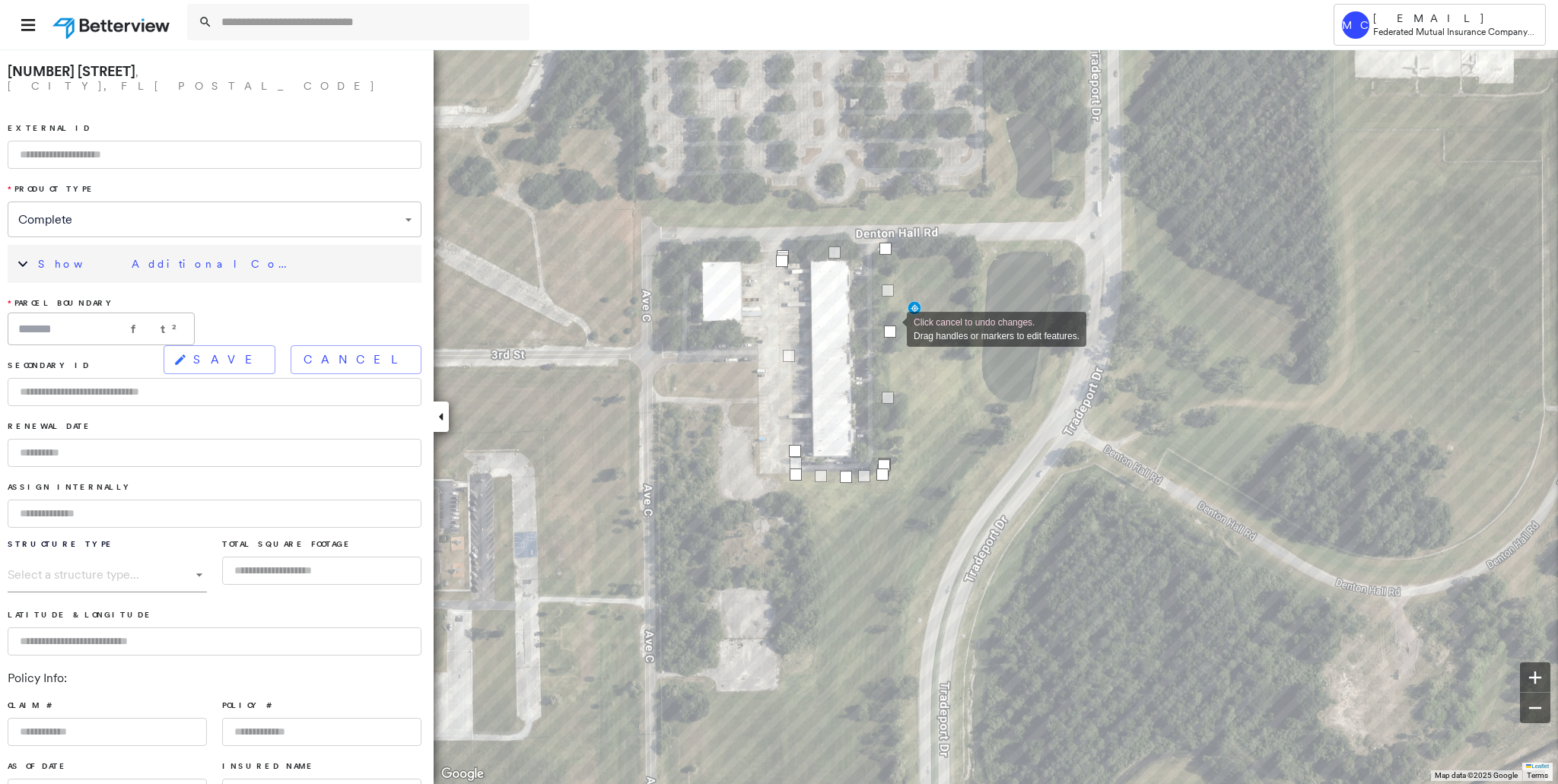 drag, startPoint x: 882, startPoint y: 335, endPoint x: 892, endPoint y: 328, distance: 12.206556 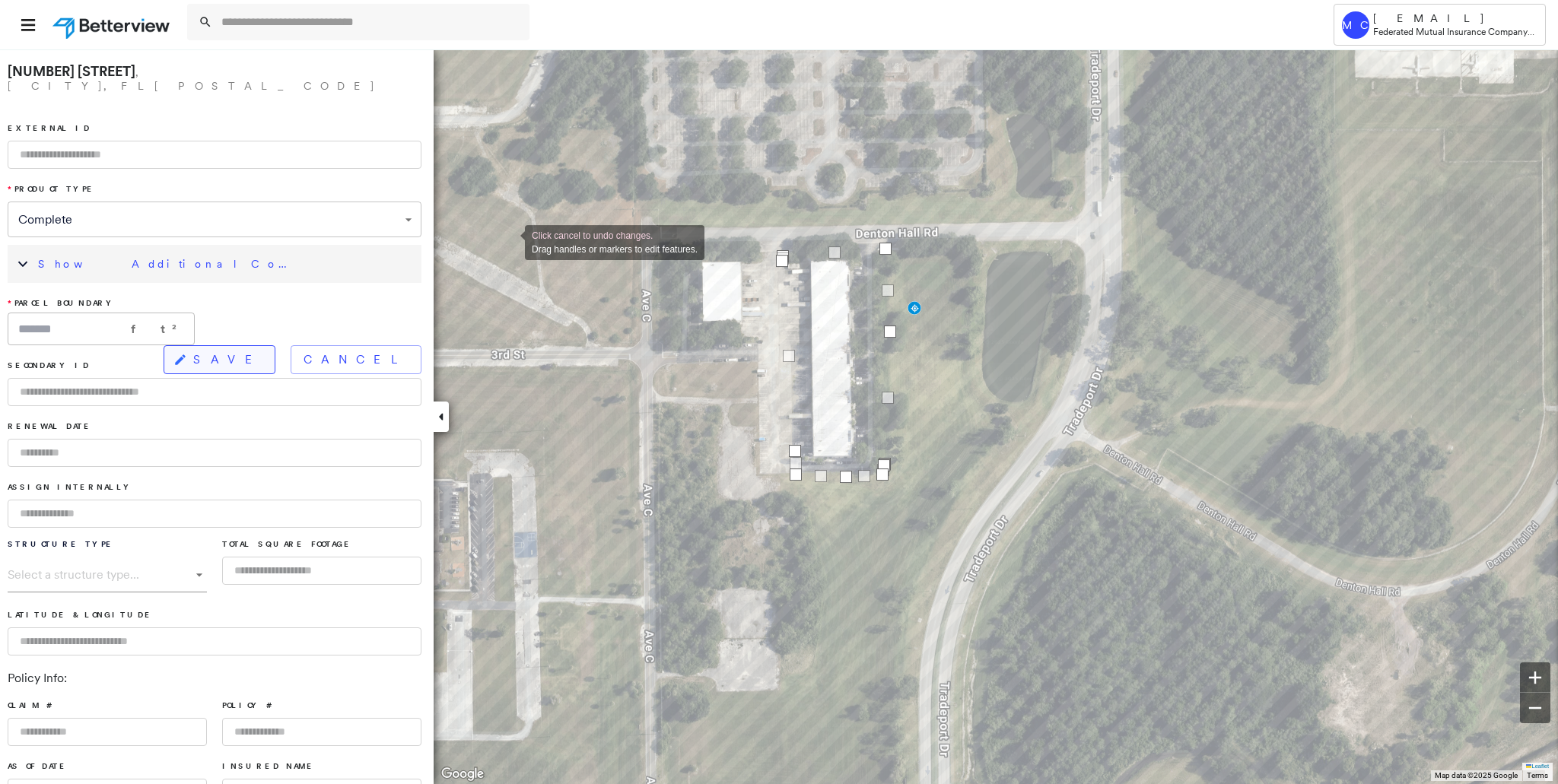 drag, startPoint x: 393, startPoint y: 312, endPoint x: 313, endPoint y: 312, distance: 80 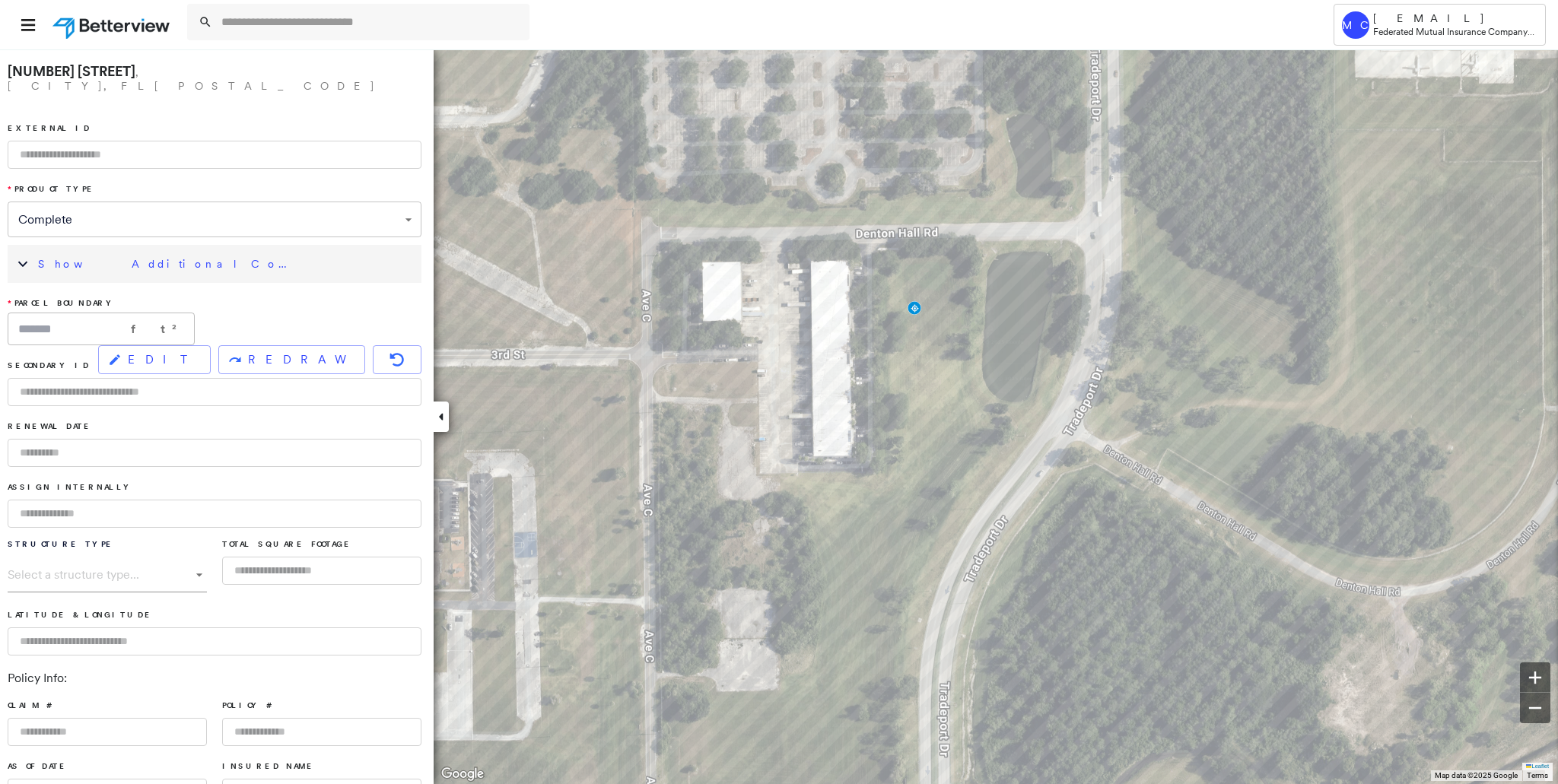 click on "Show Additional Company Data" at bounding box center [226, 264] 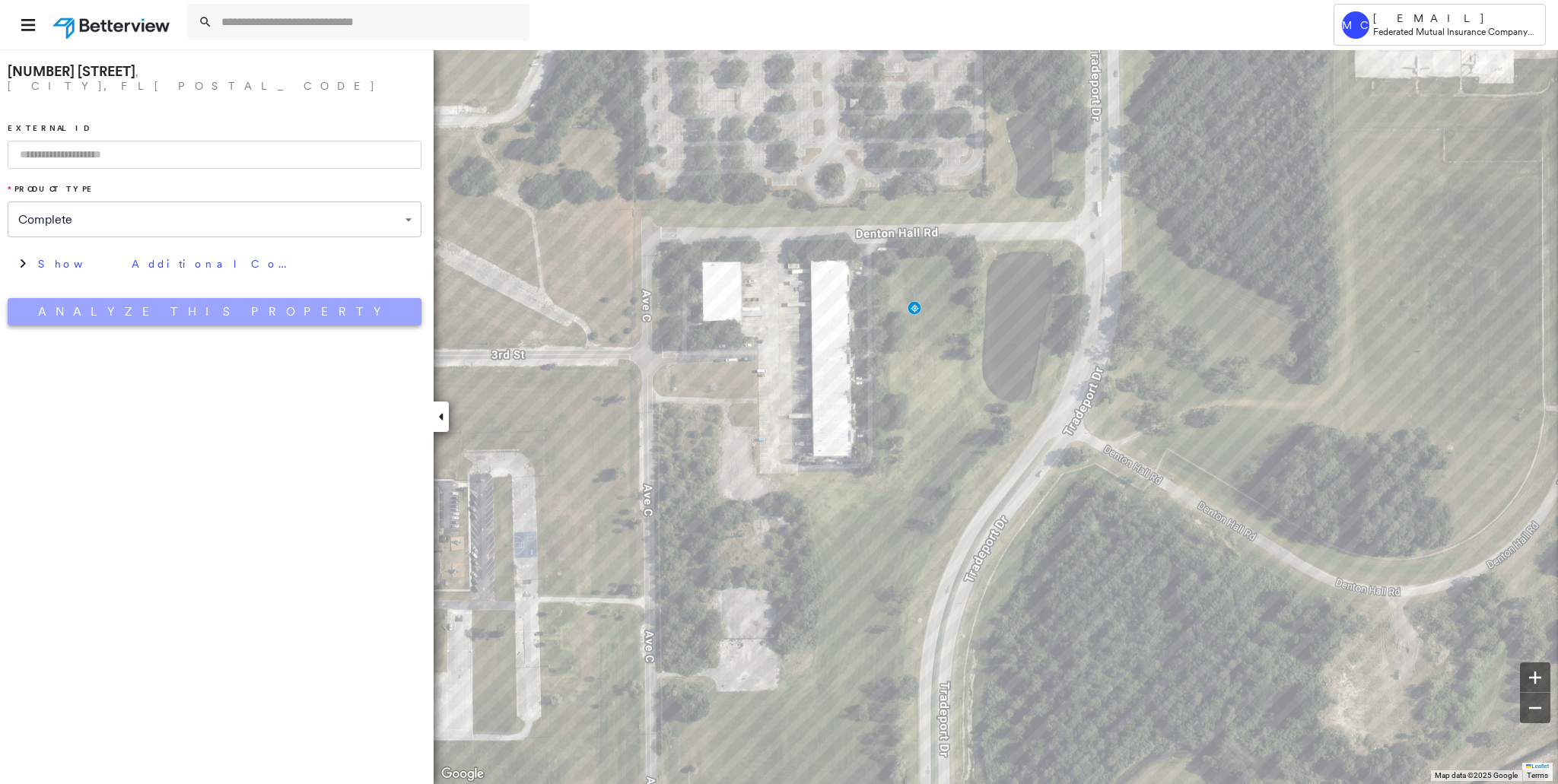 click on "Analyze This Property" at bounding box center (215, 312) 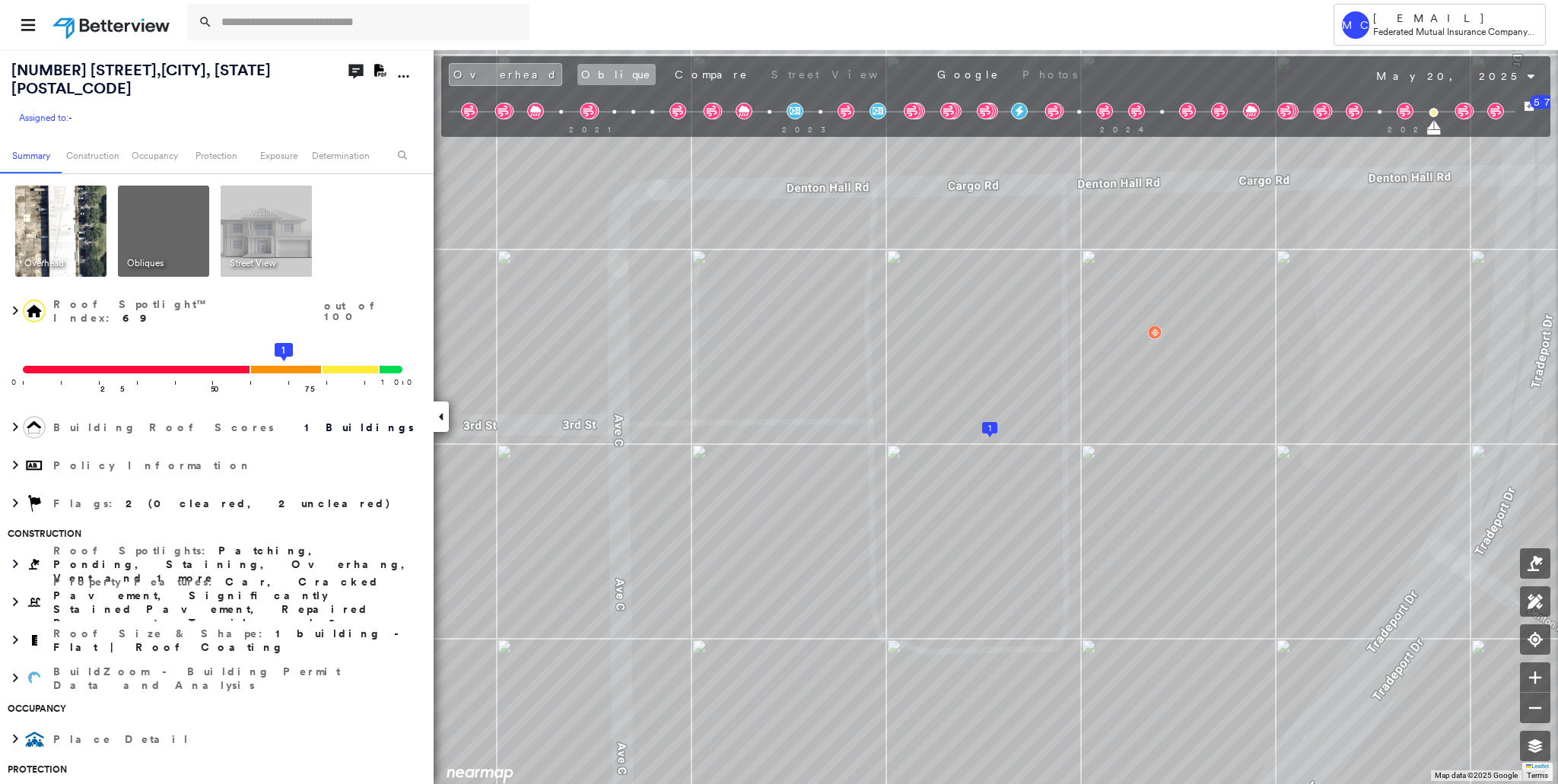 click on "Oblique" at bounding box center (616, 75) 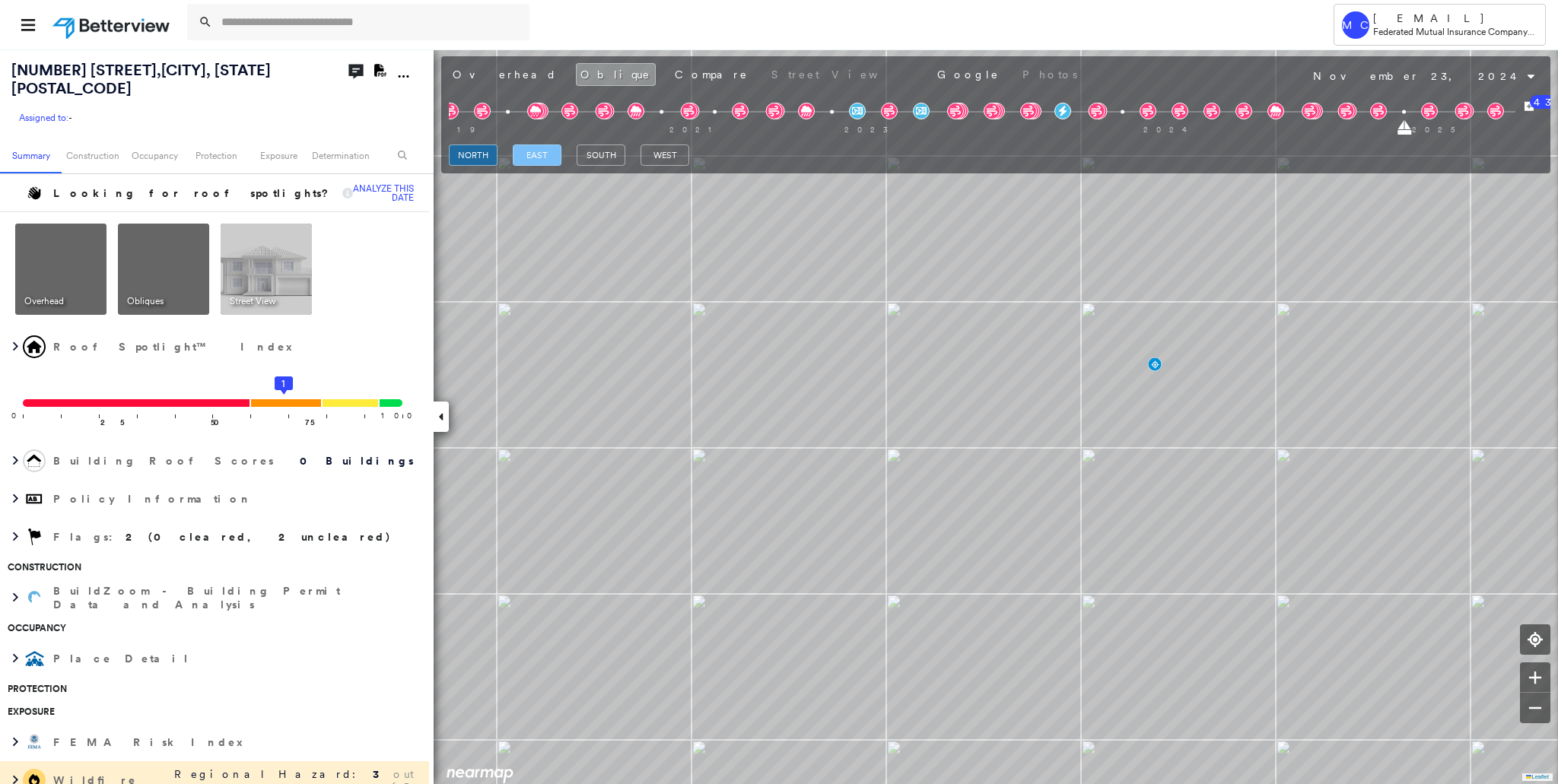 click on "east" at bounding box center (537, 155) 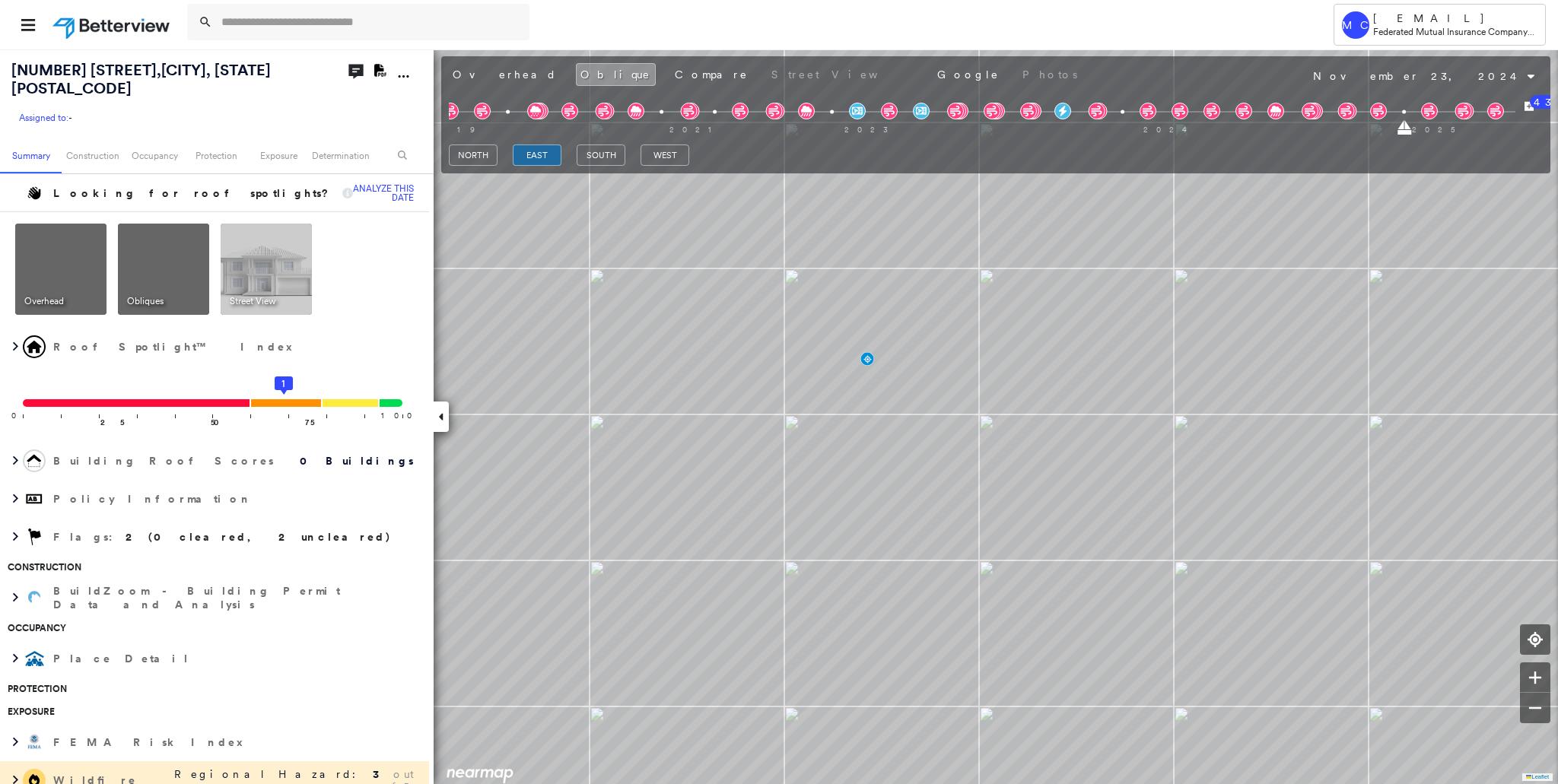 click on "north east south west" at bounding box center (569, 155) 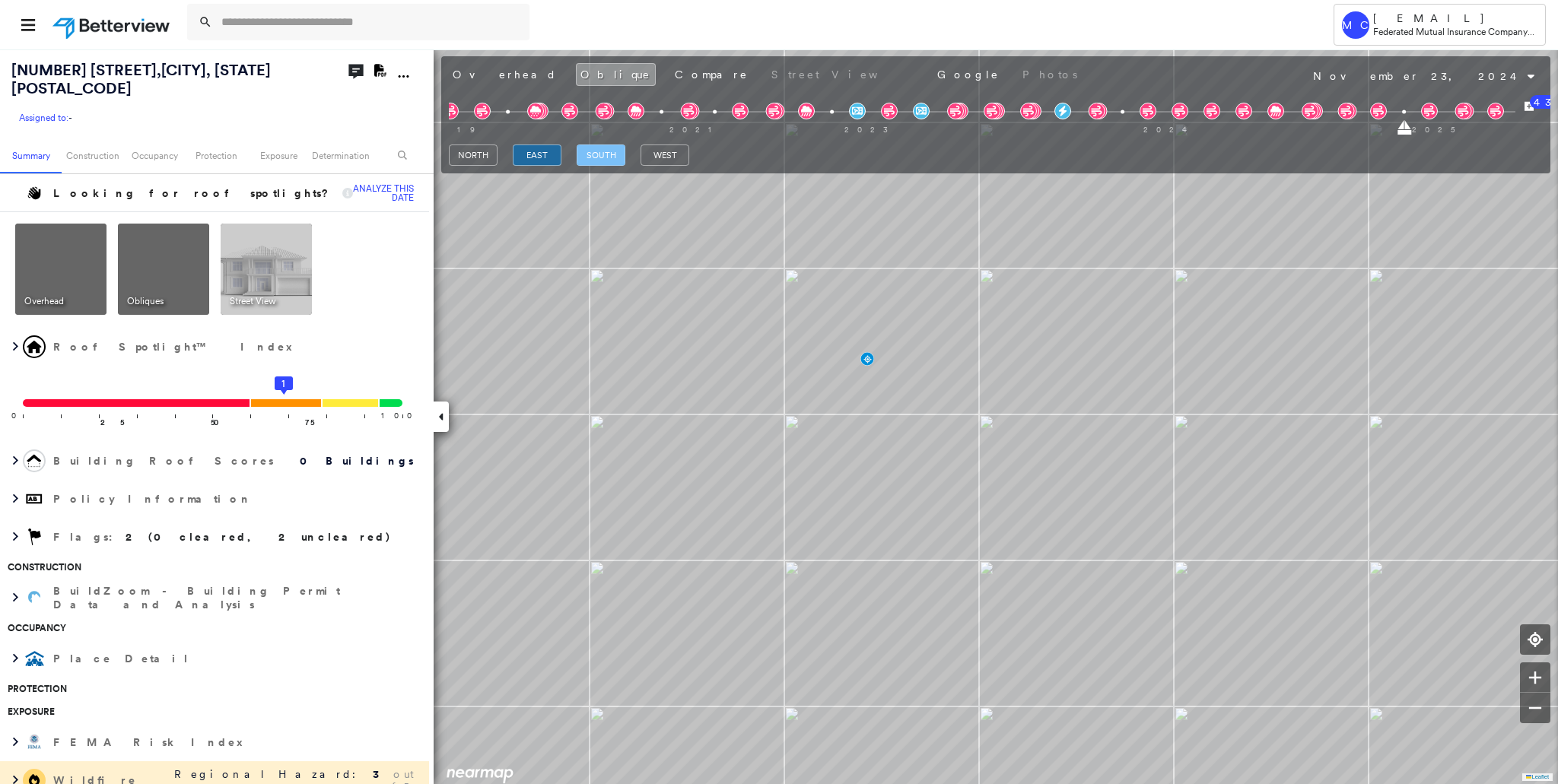 click on "south" at bounding box center [601, 155] 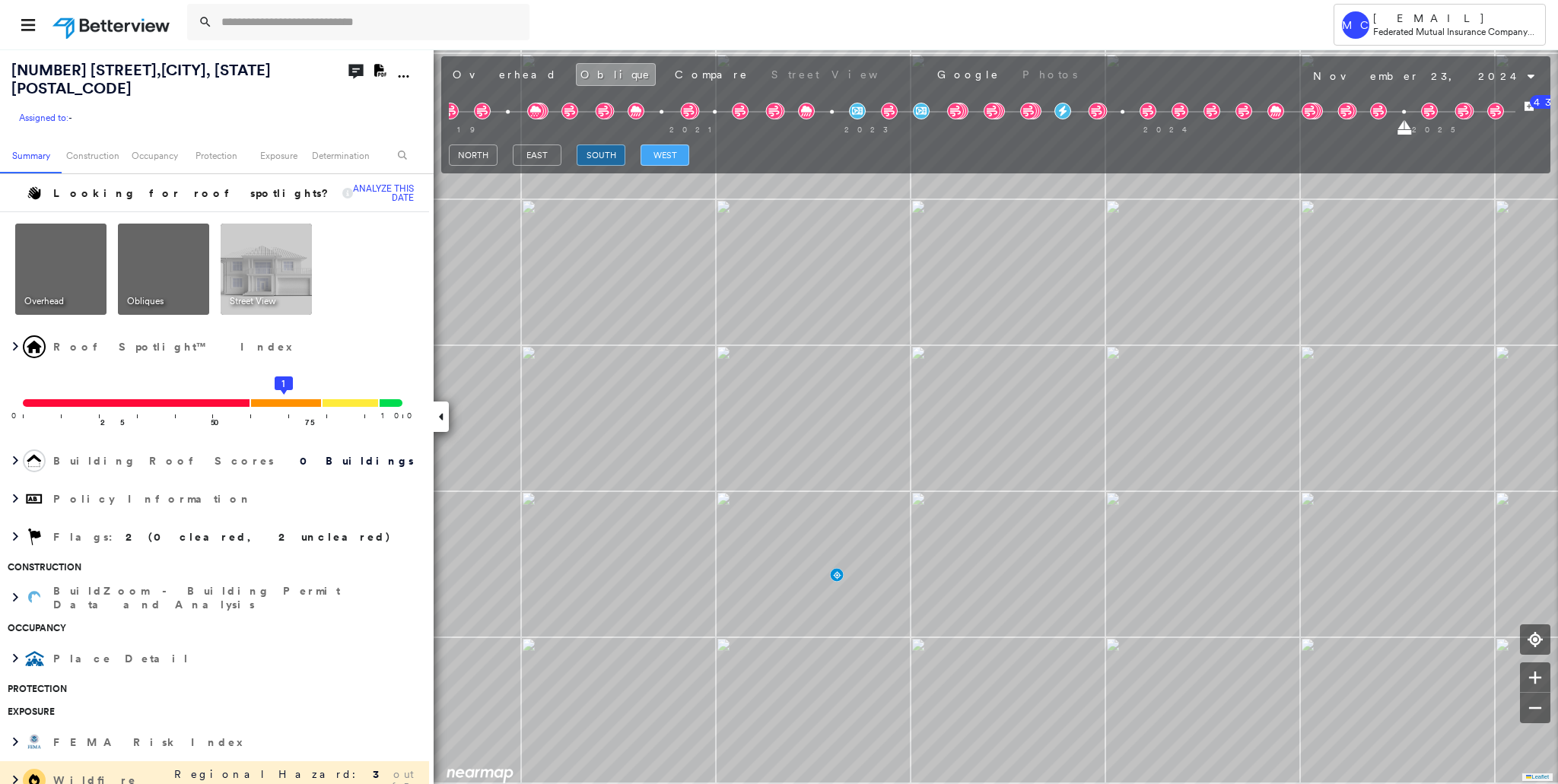click on "west" at bounding box center [665, 155] 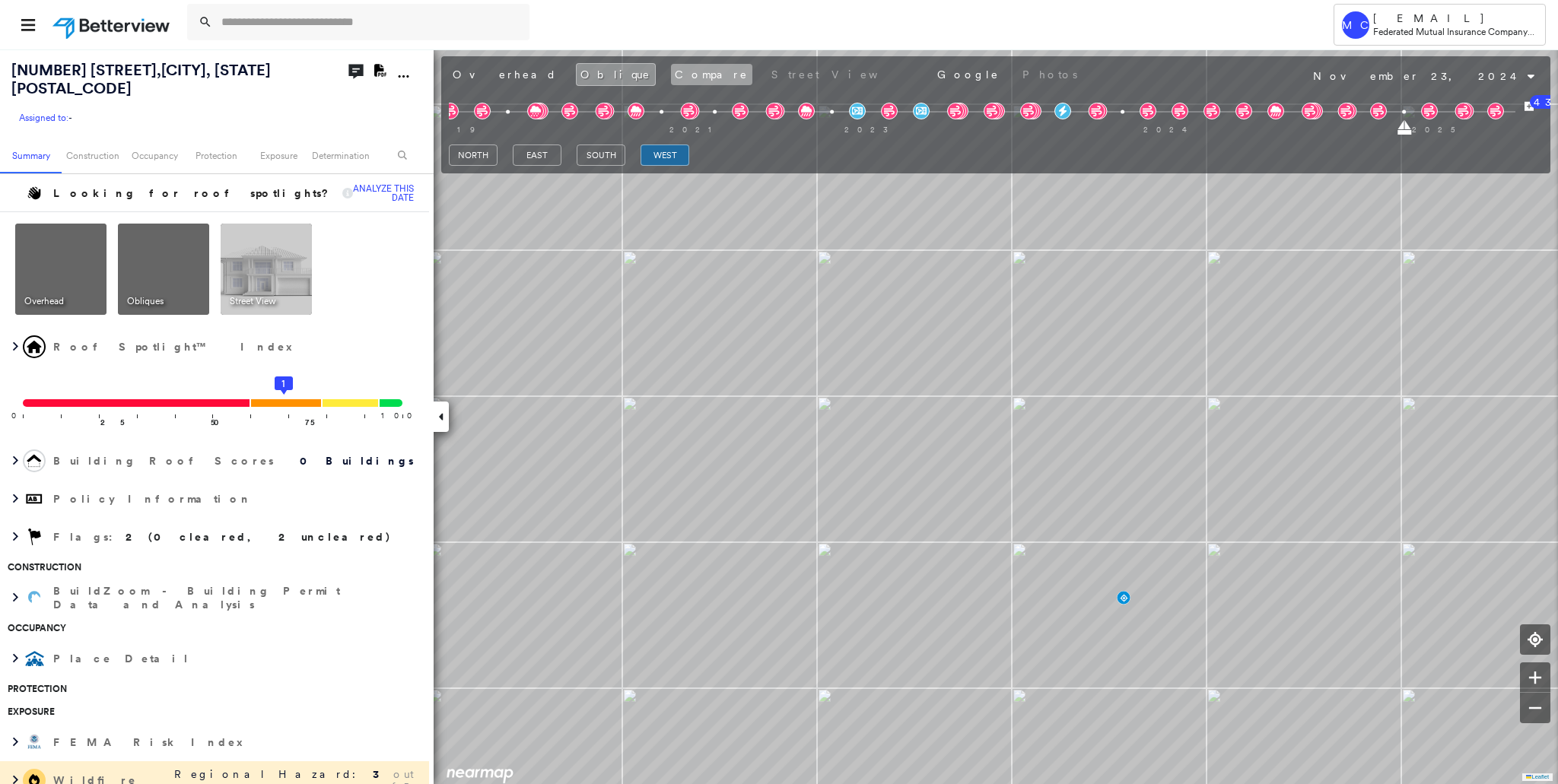 click on "Compare" at bounding box center [711, 75] 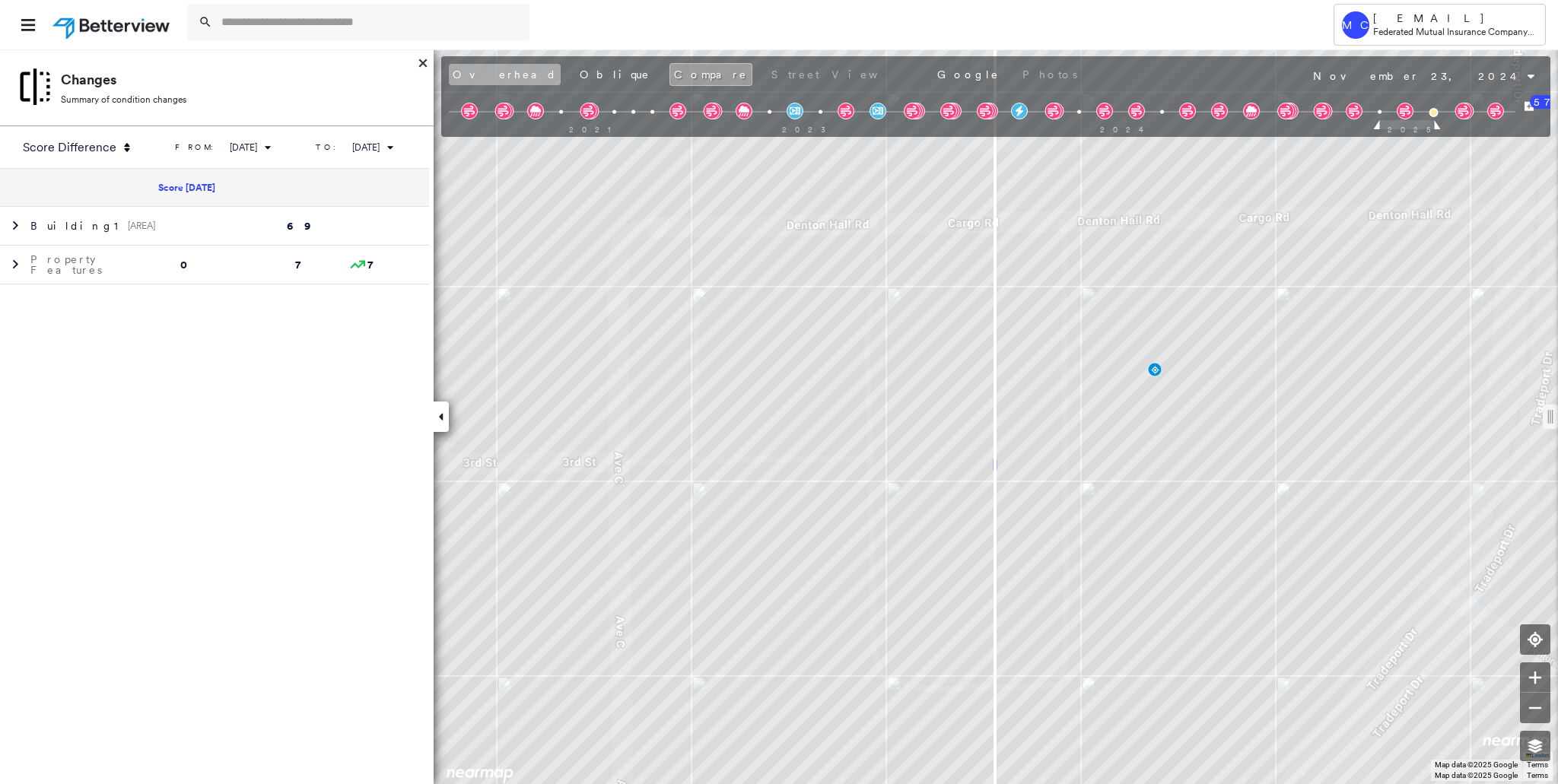 click on "Overhead" at bounding box center [504, 75] 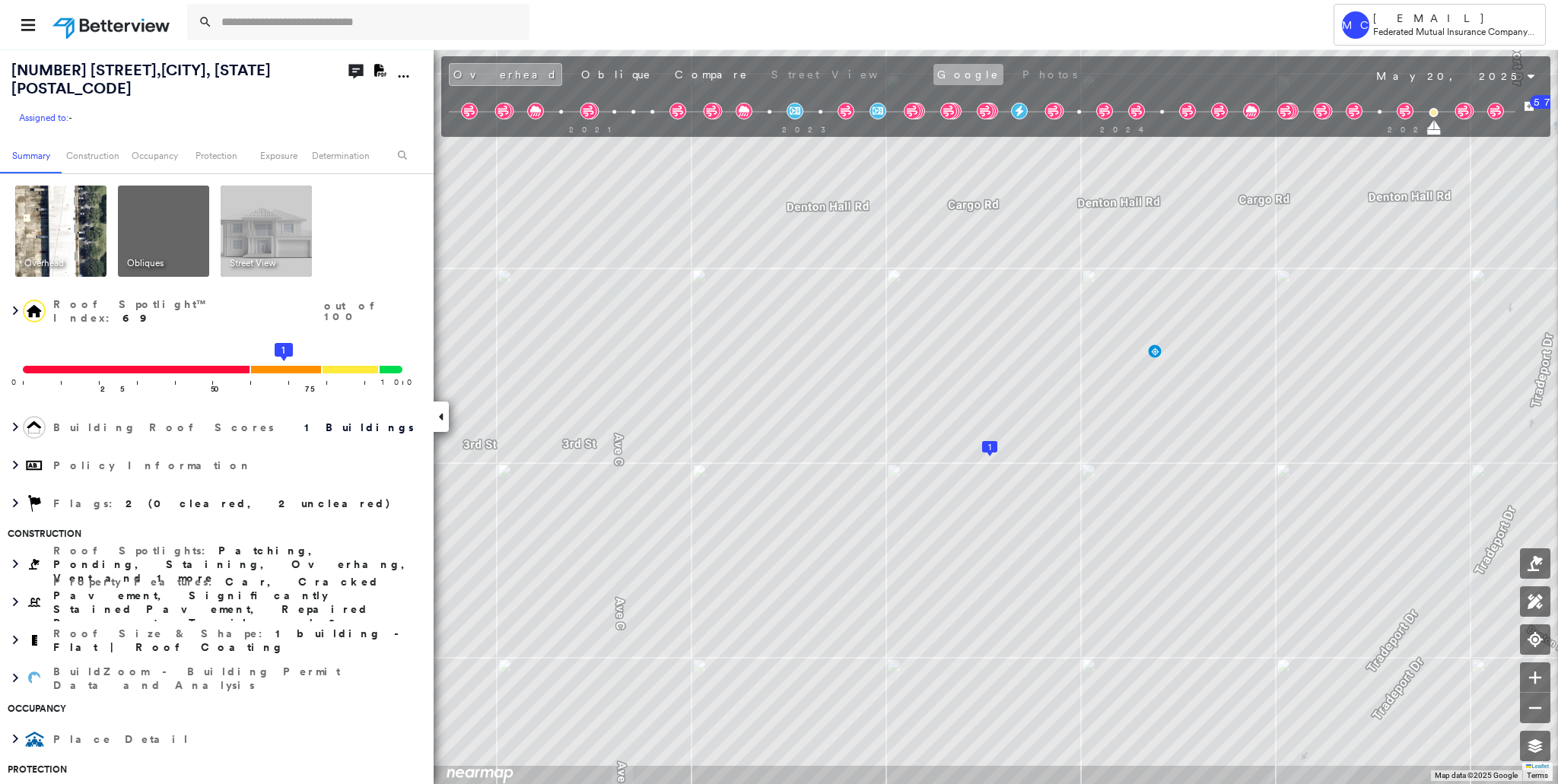 click on "Google" at bounding box center (968, 75) 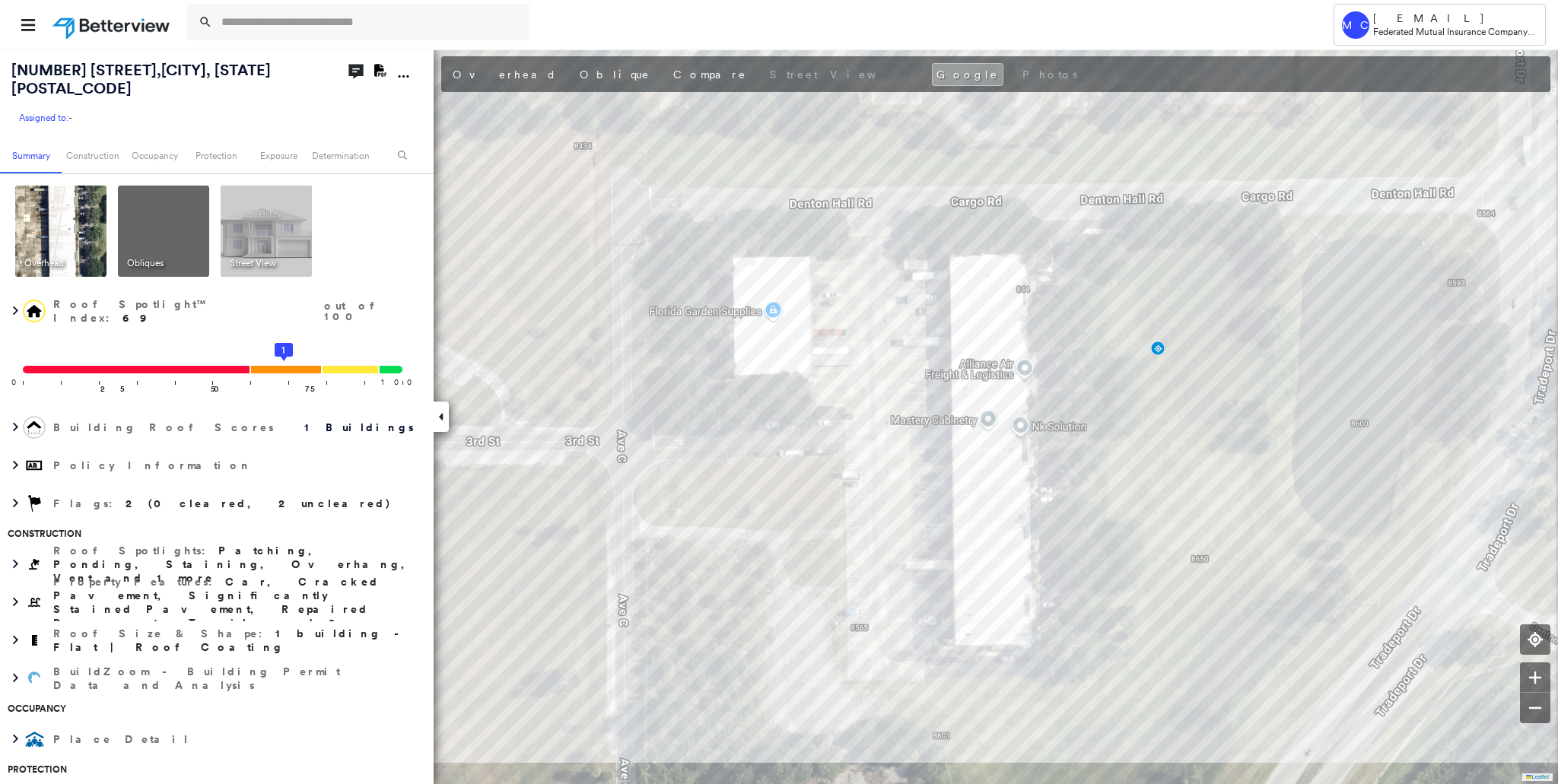 click at bounding box center [266, 231] 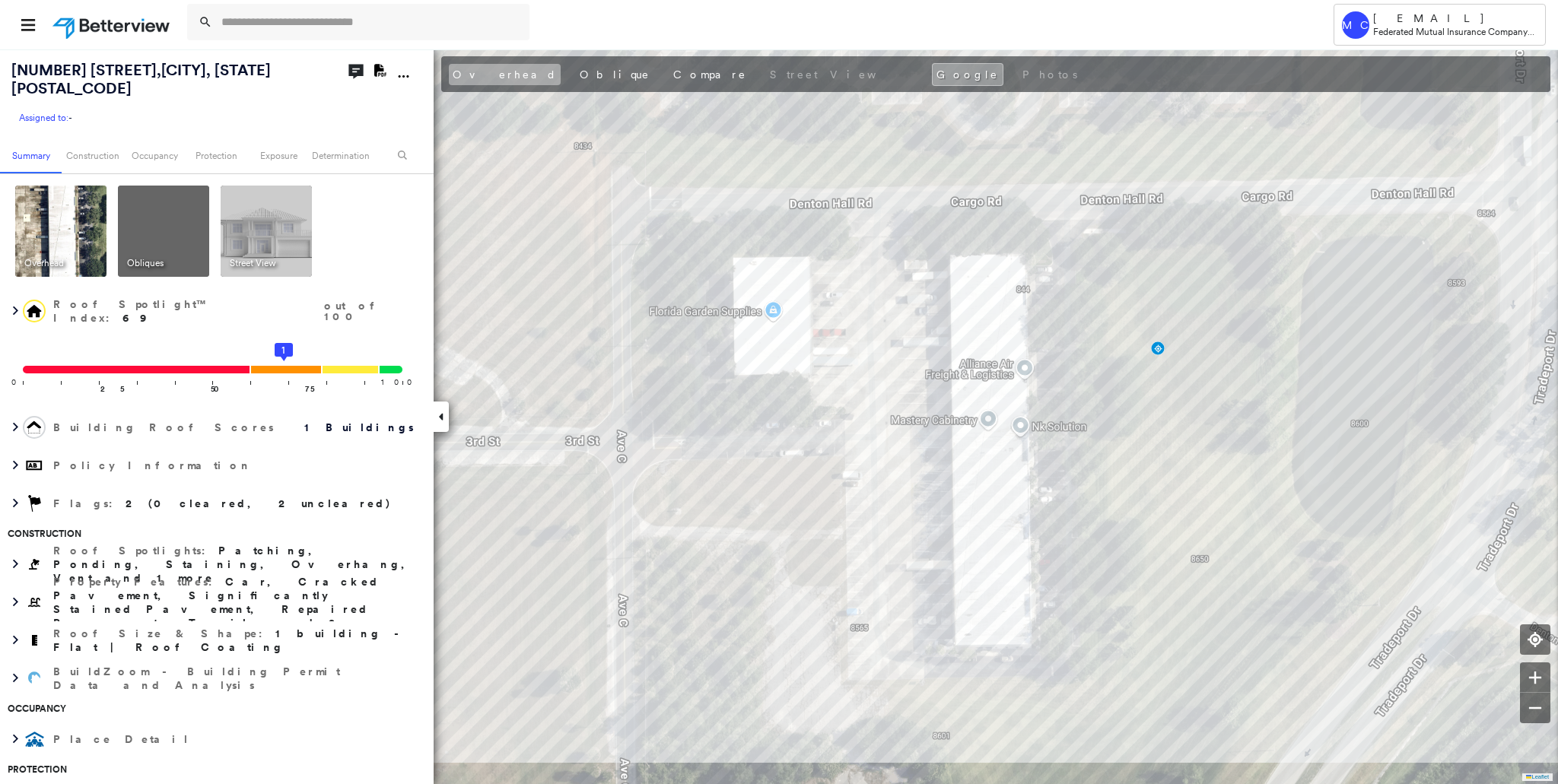 click on "Overhead" at bounding box center [504, 75] 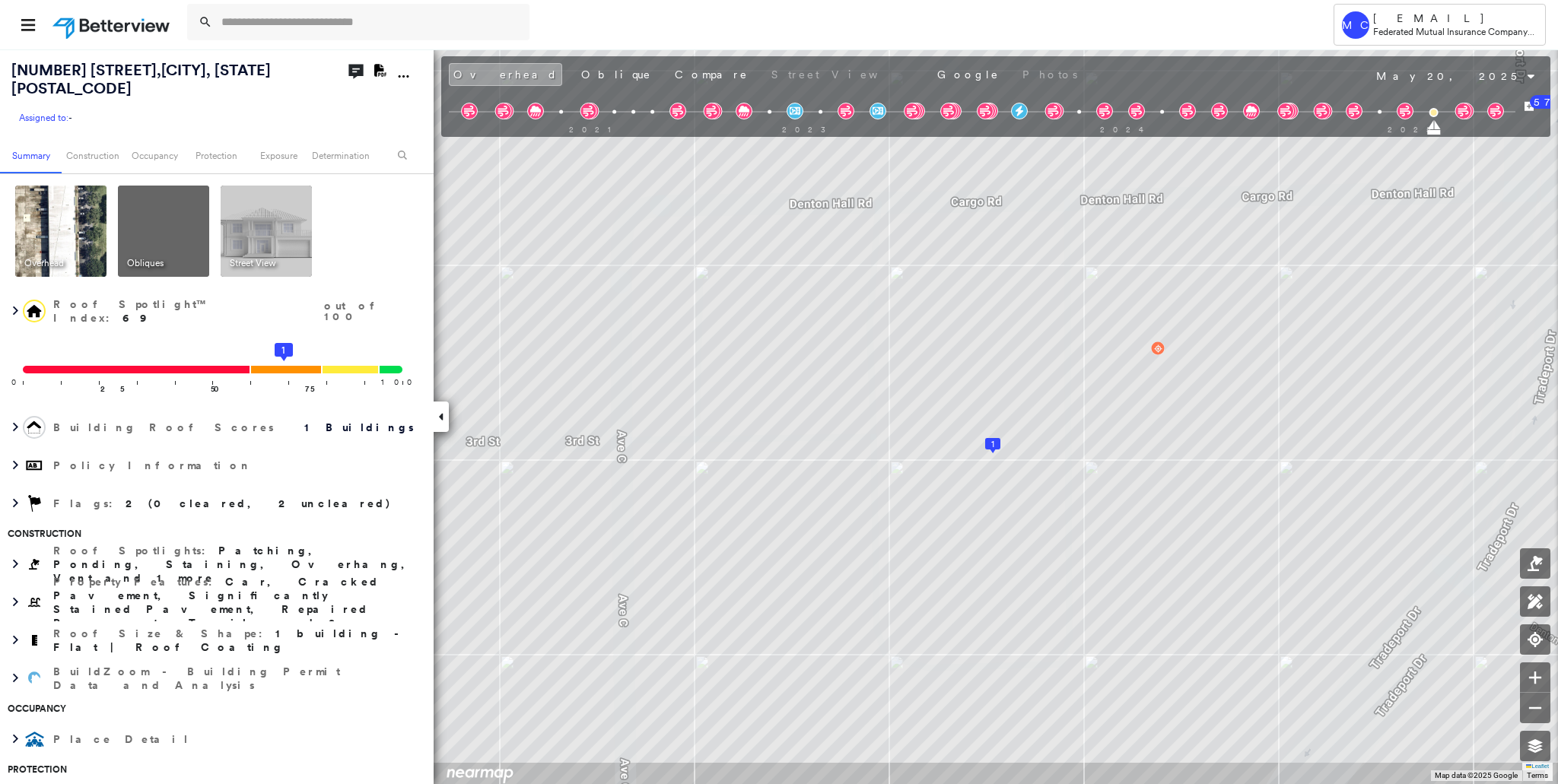 click 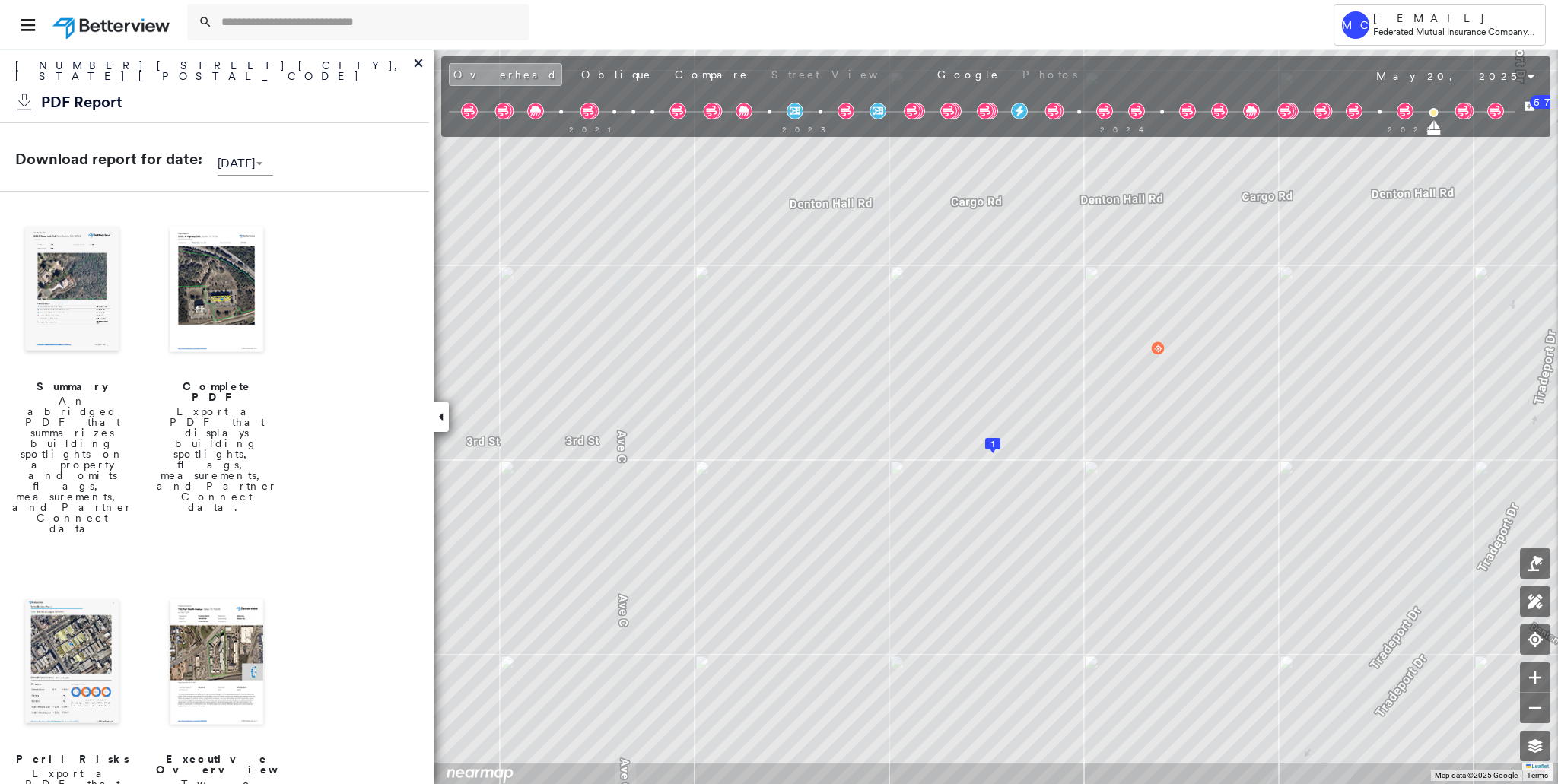 click at bounding box center [217, 290] 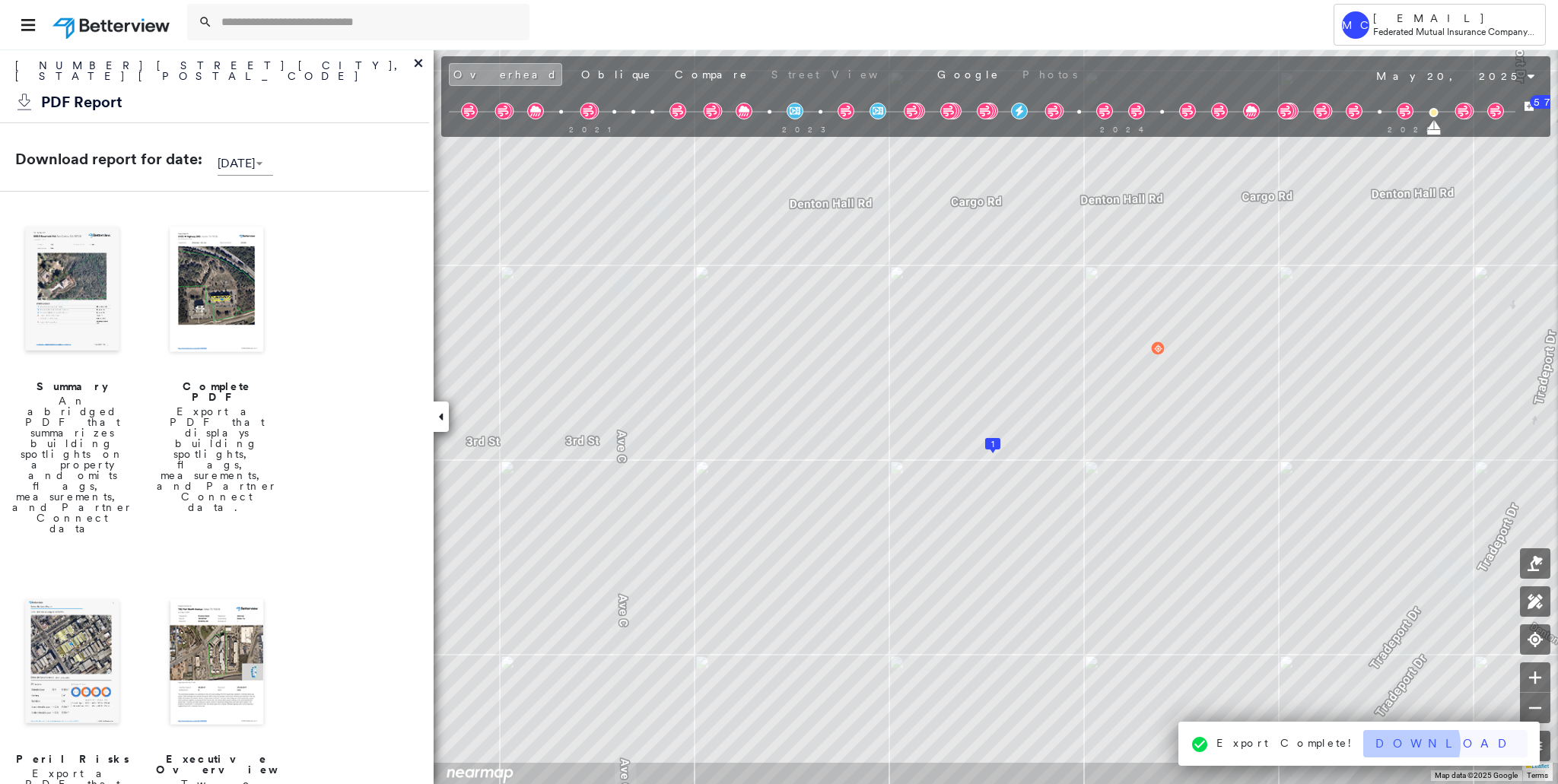 click on "Download" at bounding box center [1445, 744] 